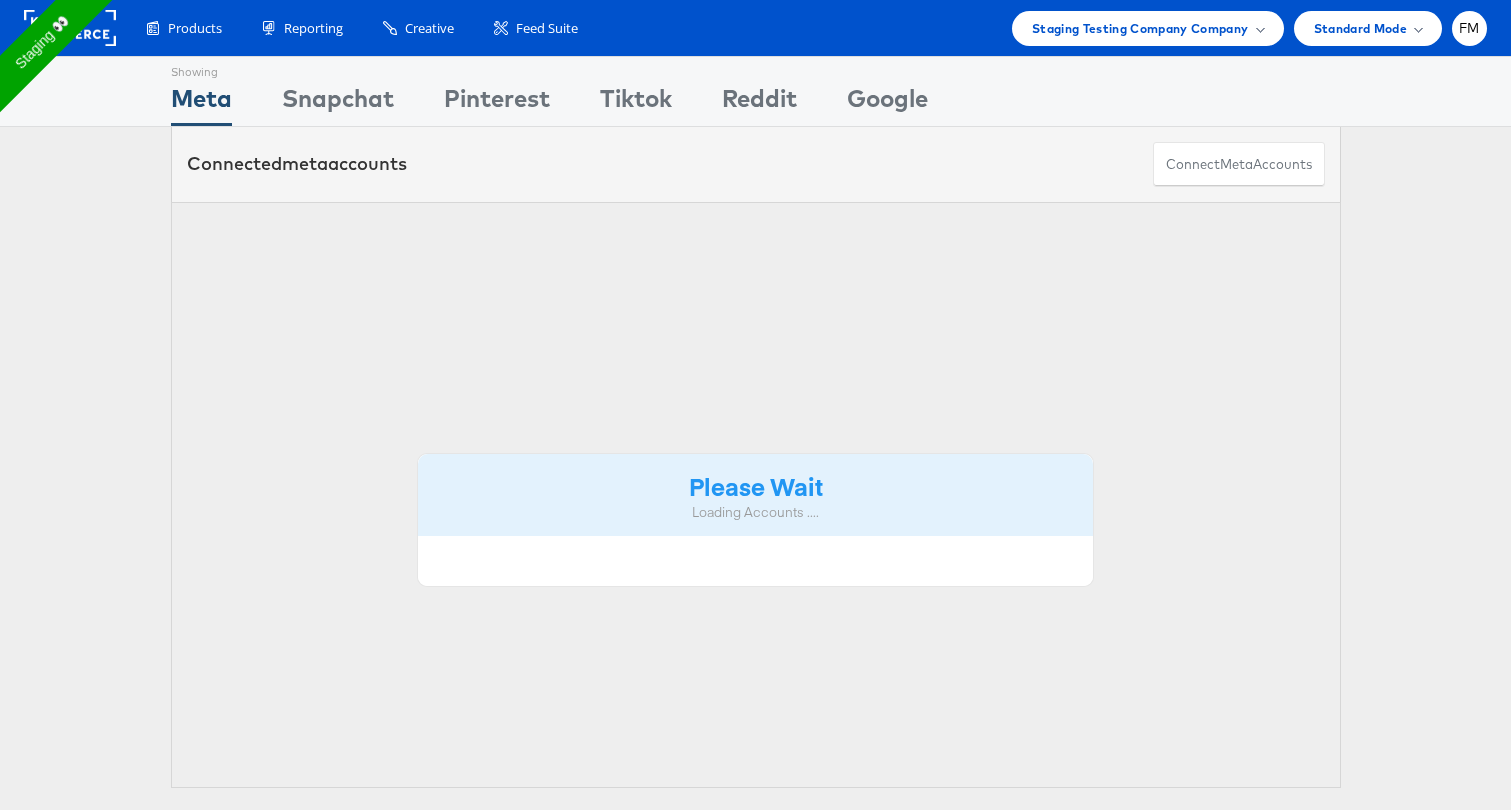 scroll, scrollTop: 0, scrollLeft: 0, axis: both 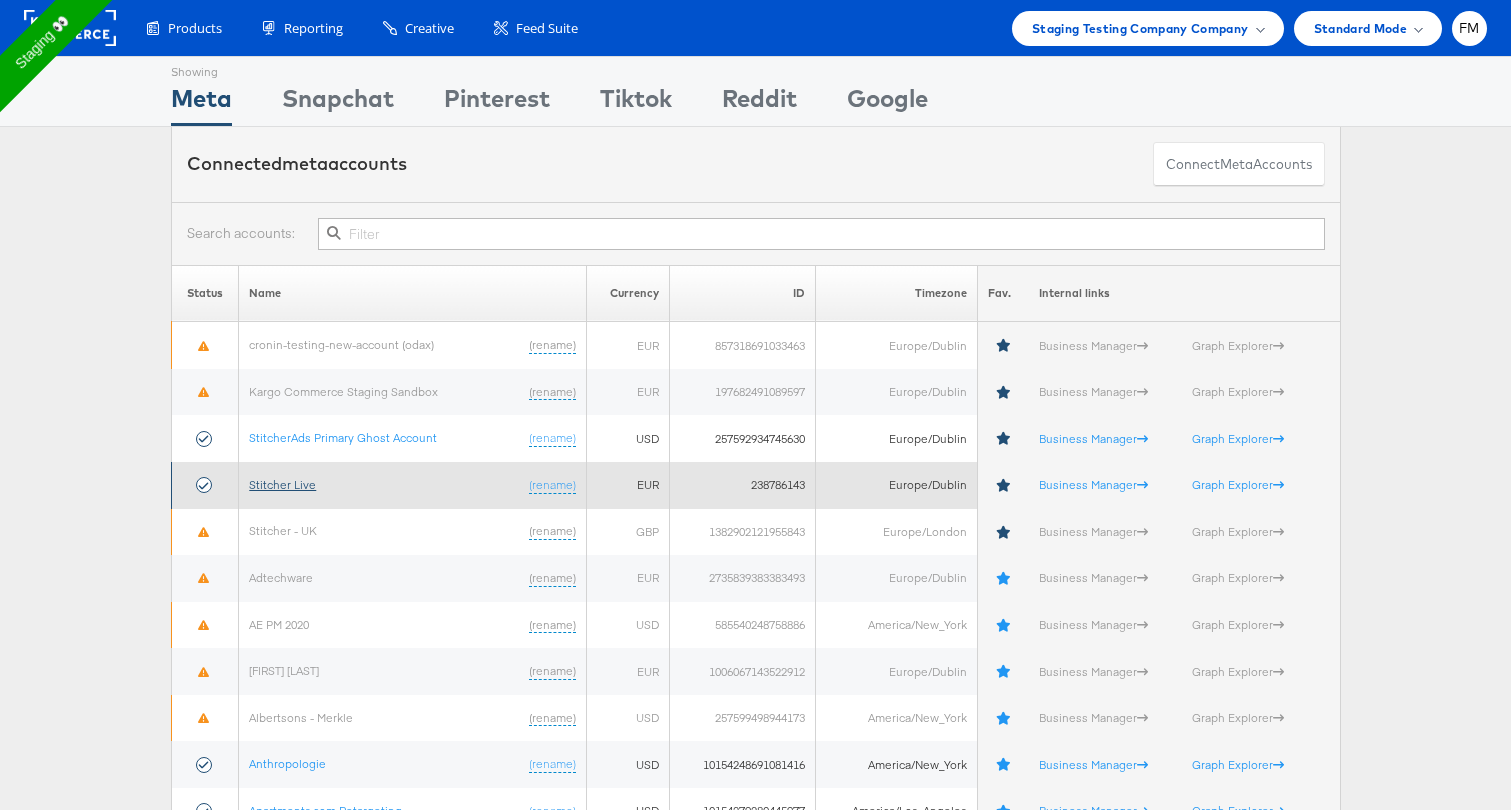 click on "Stitcher Live" at bounding box center (282, 484) 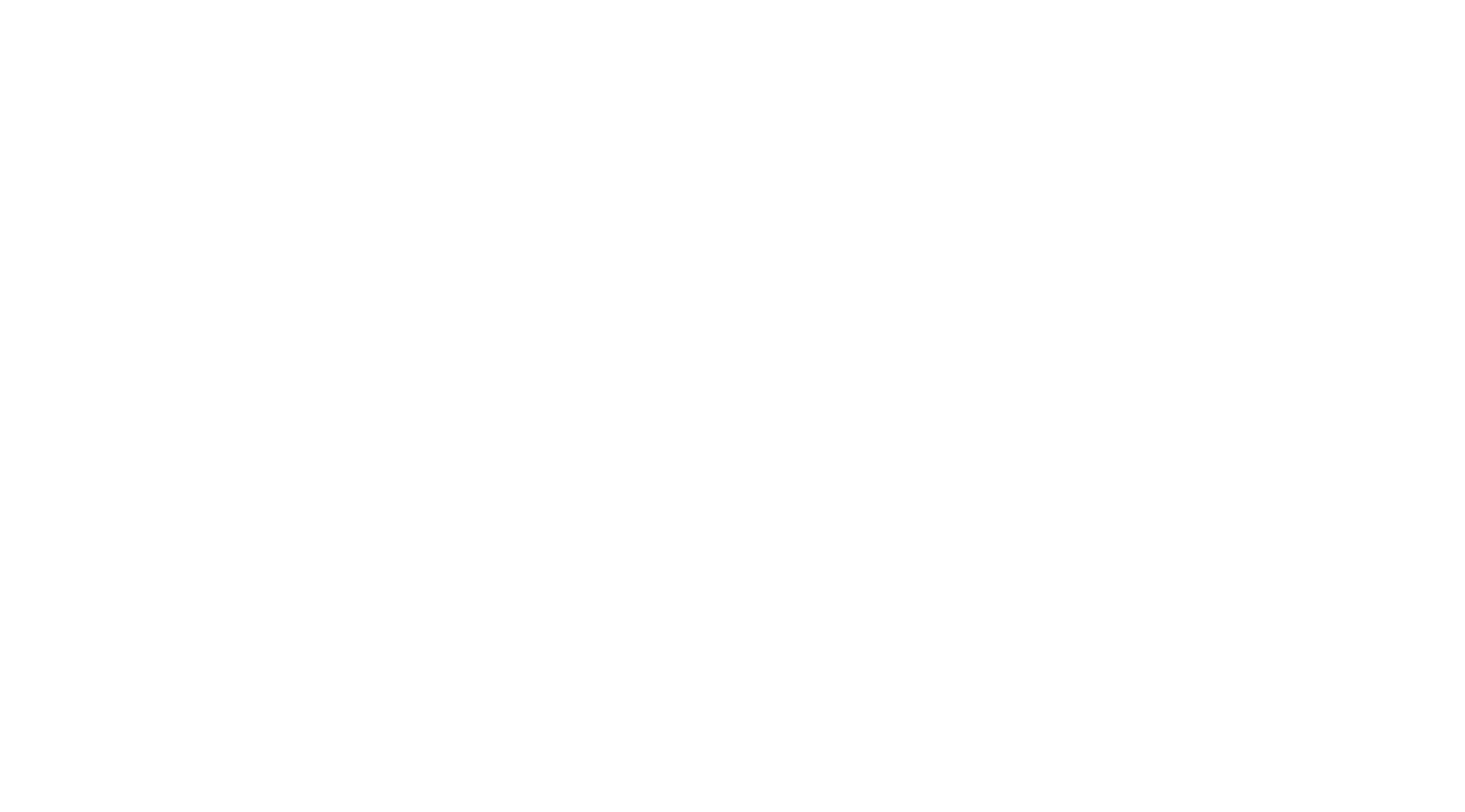 scroll, scrollTop: 0, scrollLeft: 0, axis: both 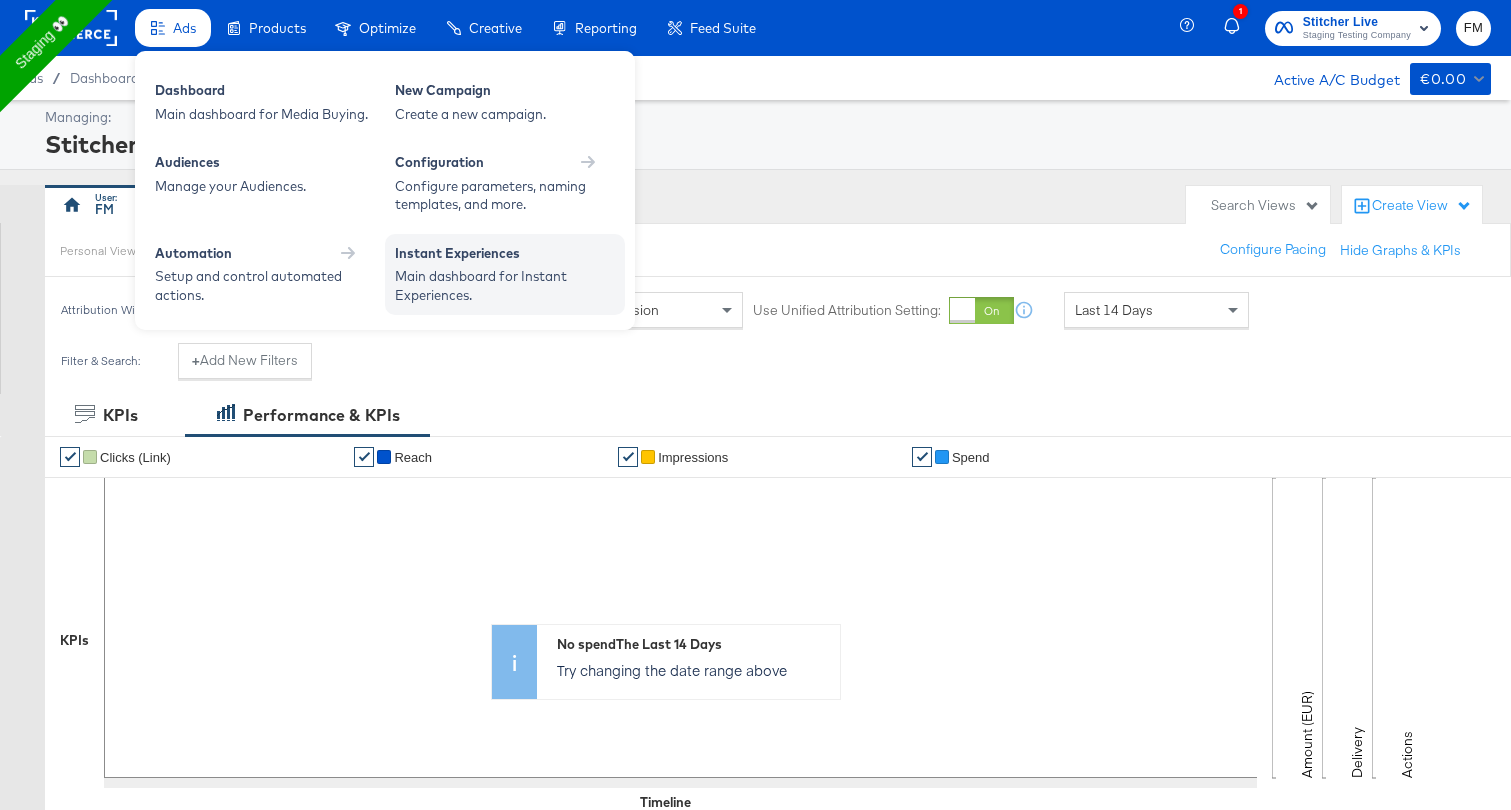 click on "Main dashboard for Instant Experiences." at bounding box center (505, 285) 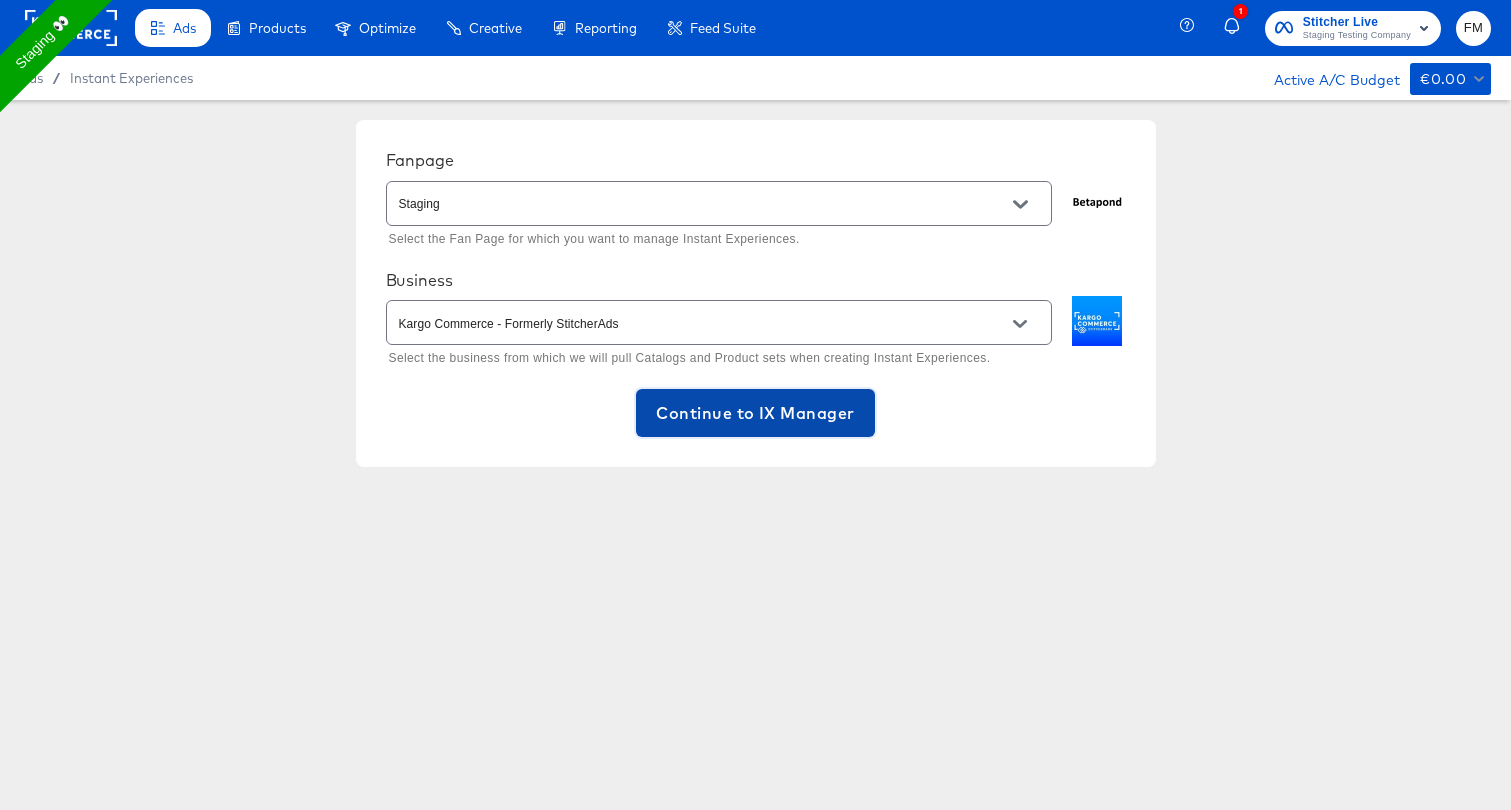 click on "Continue to IX Manager" at bounding box center (755, 413) 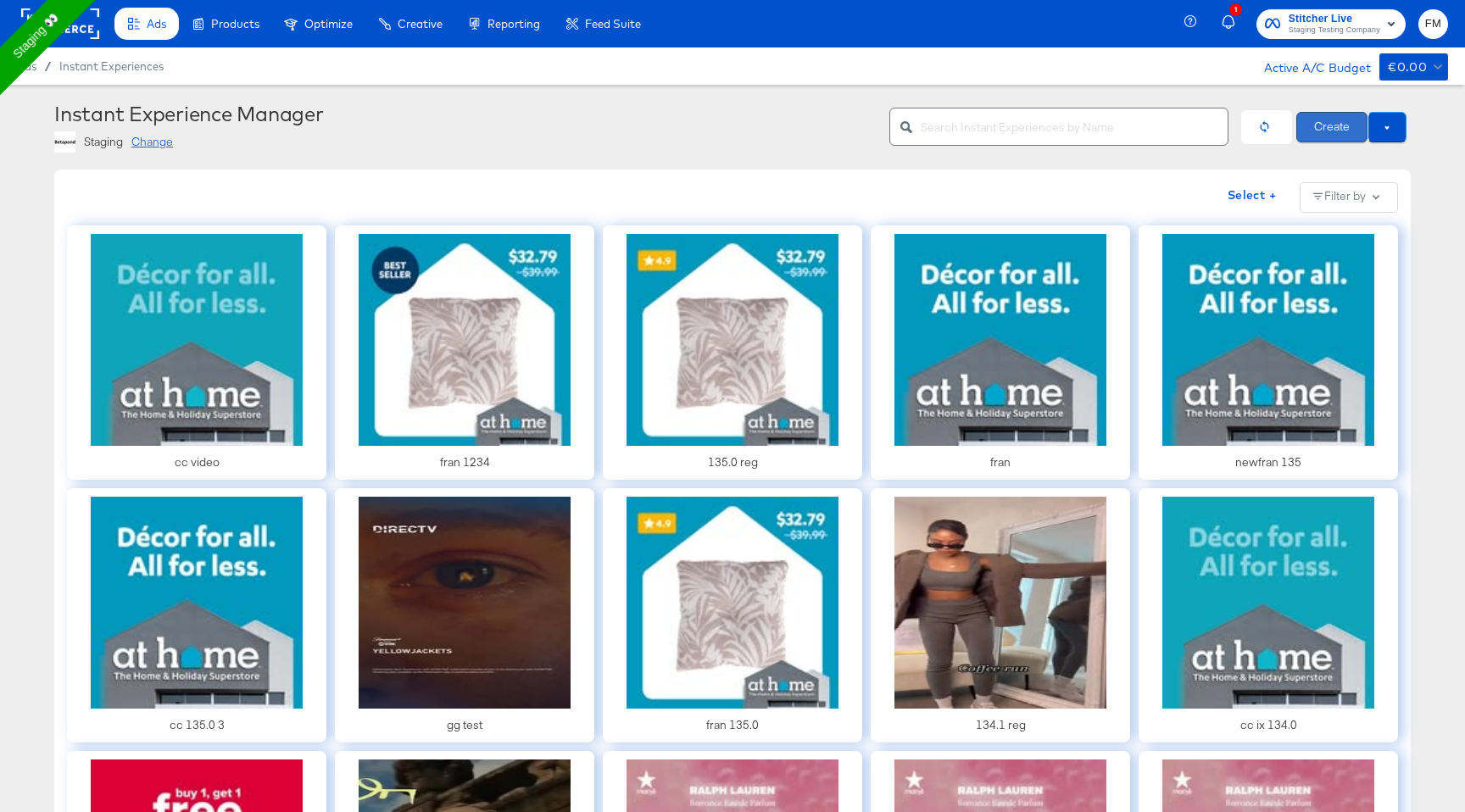 click on "Create" at bounding box center [1332, 127] 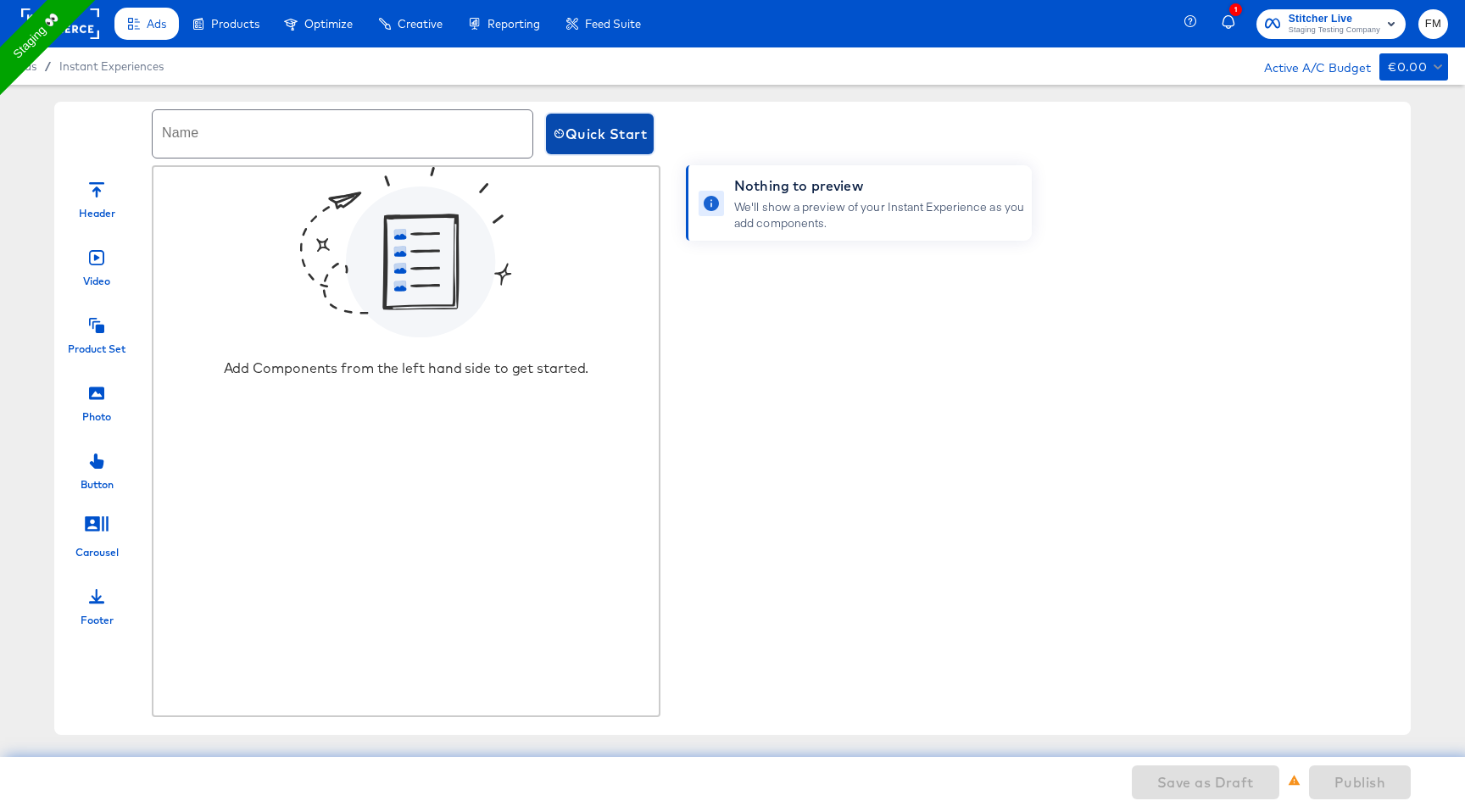 drag, startPoint x: 594, startPoint y: 136, endPoint x: 393, endPoint y: 115, distance: 202.094 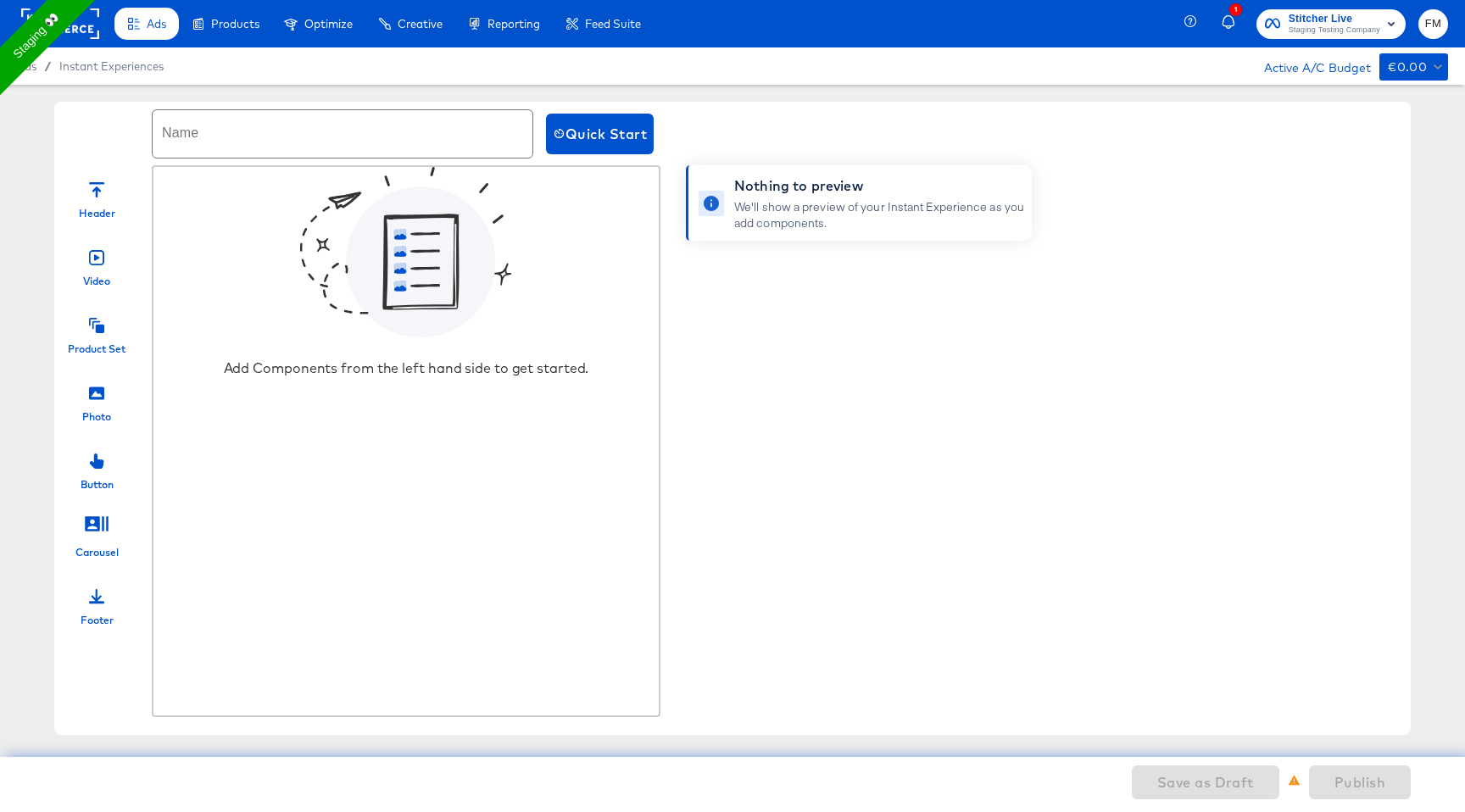 click at bounding box center [343, 134] 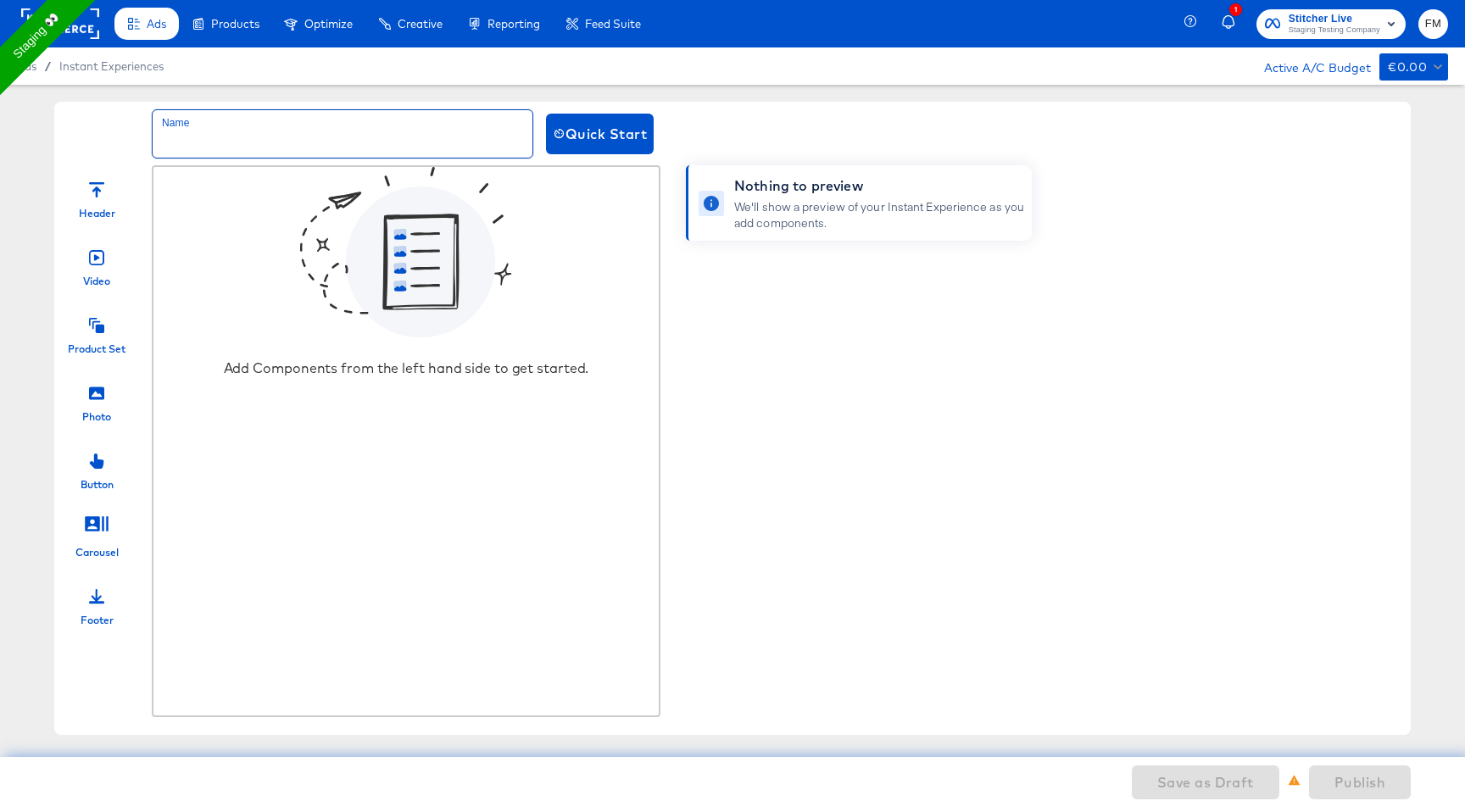 type on "f" 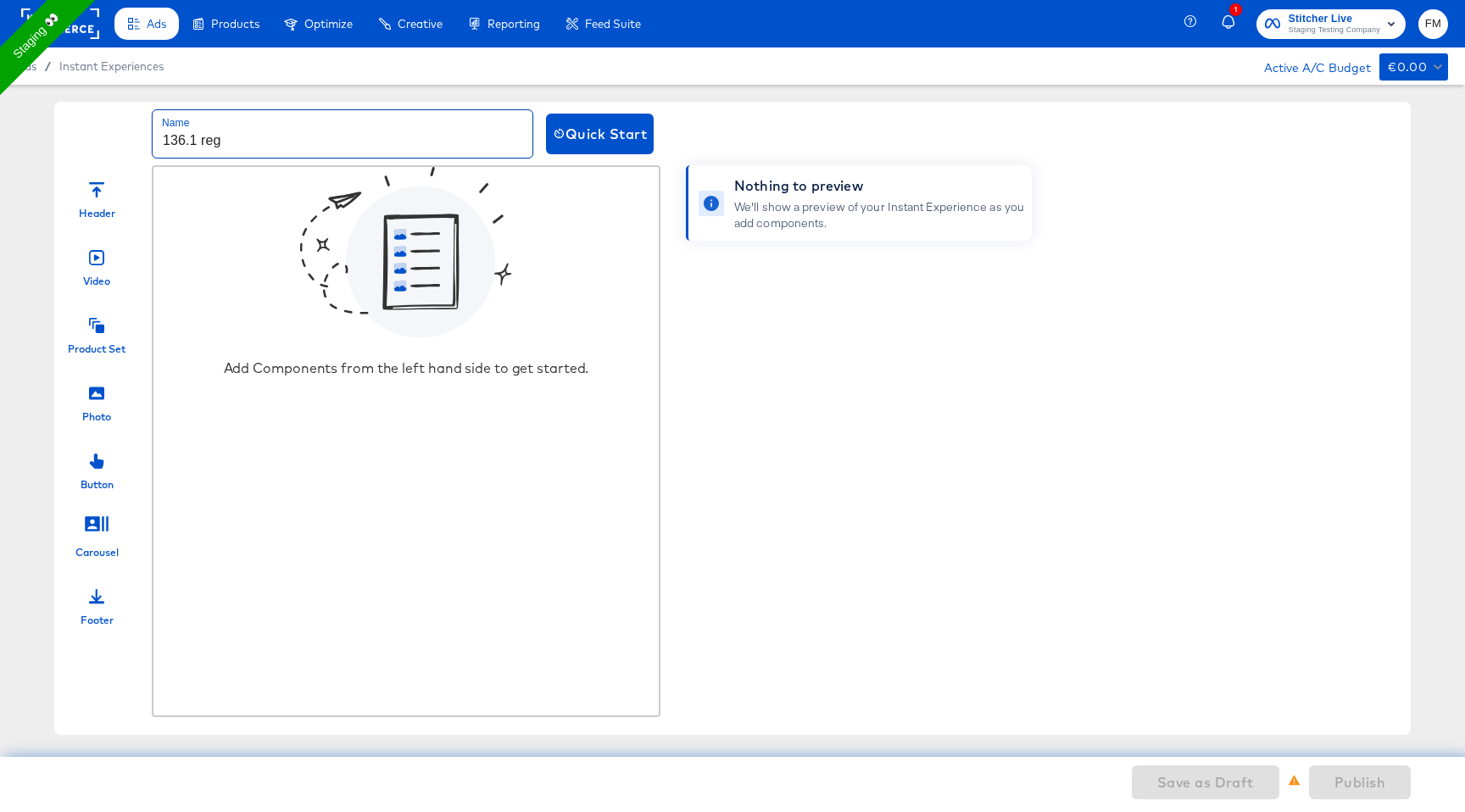 type on "136.1 reg" 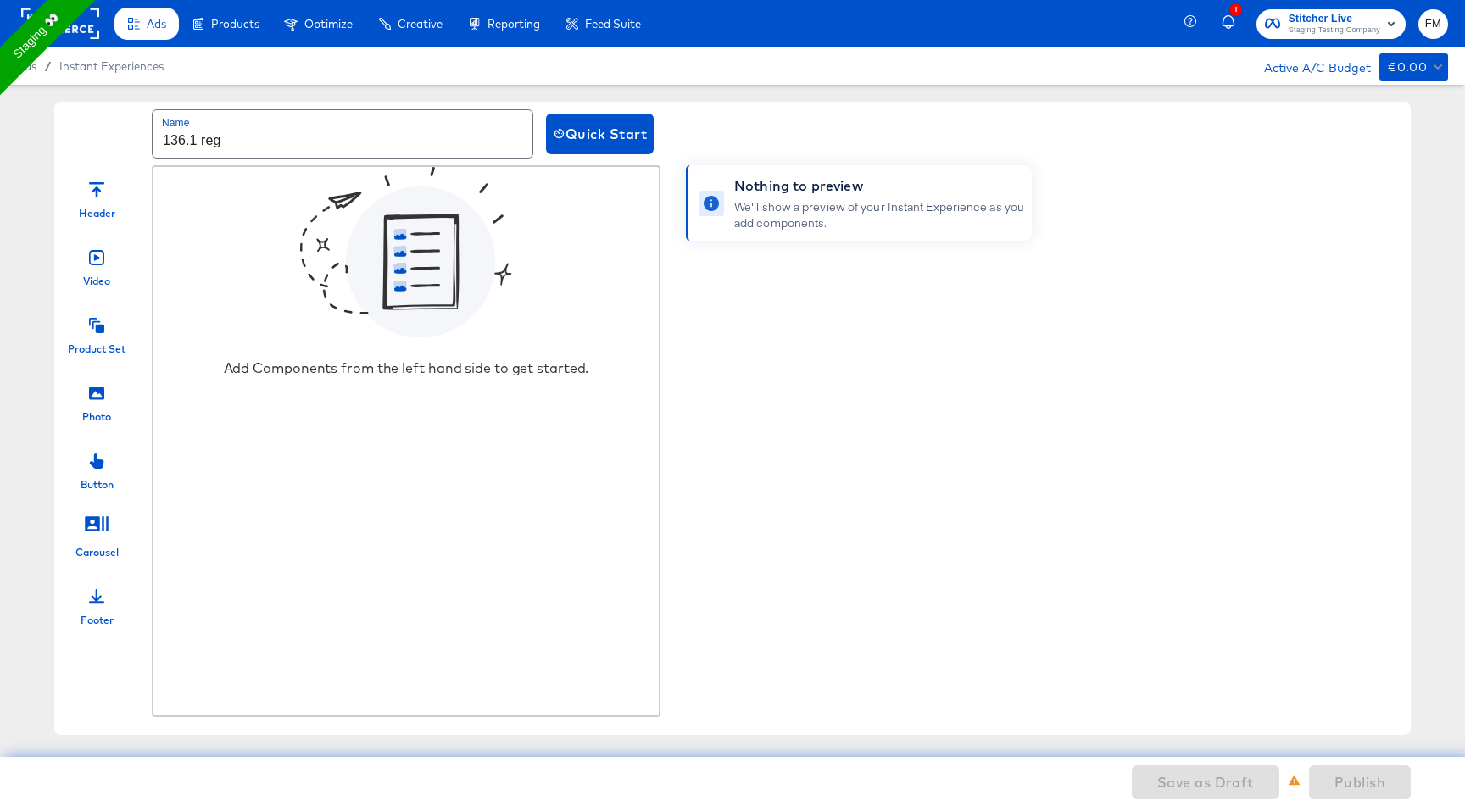 click on "Header" at bounding box center (97, 213) 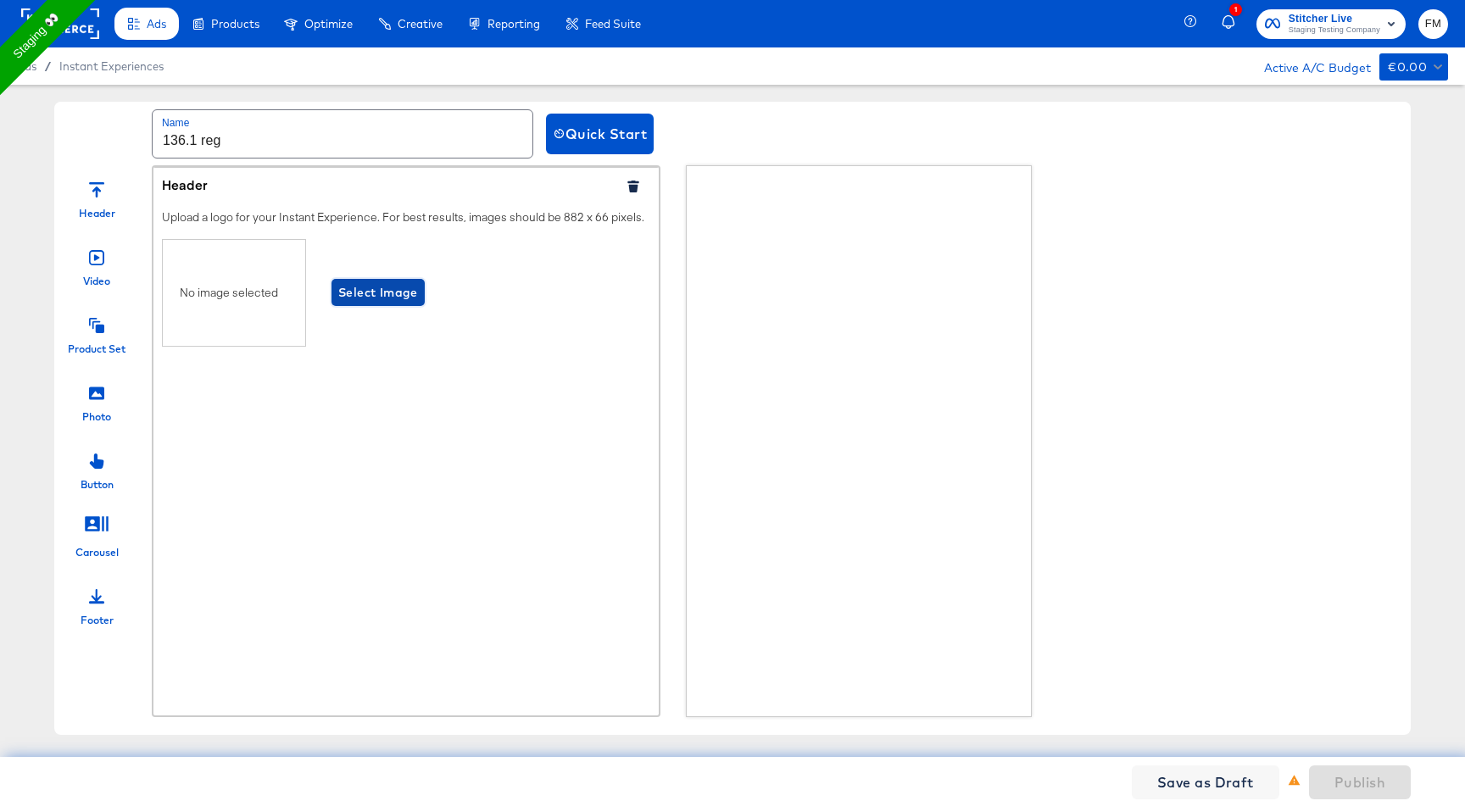 click on "Select Image" at bounding box center [378, 292] 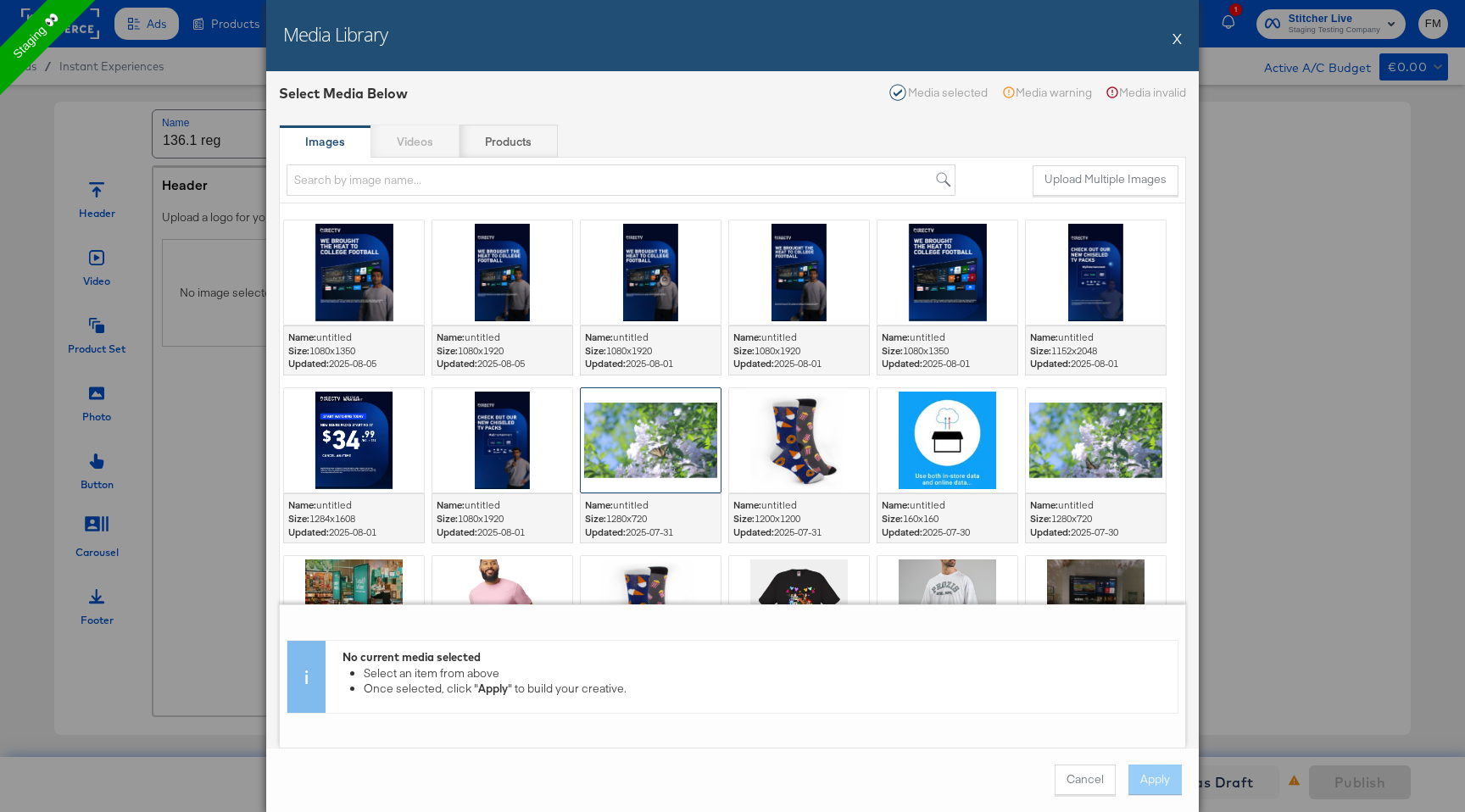 click at bounding box center [650, 440] 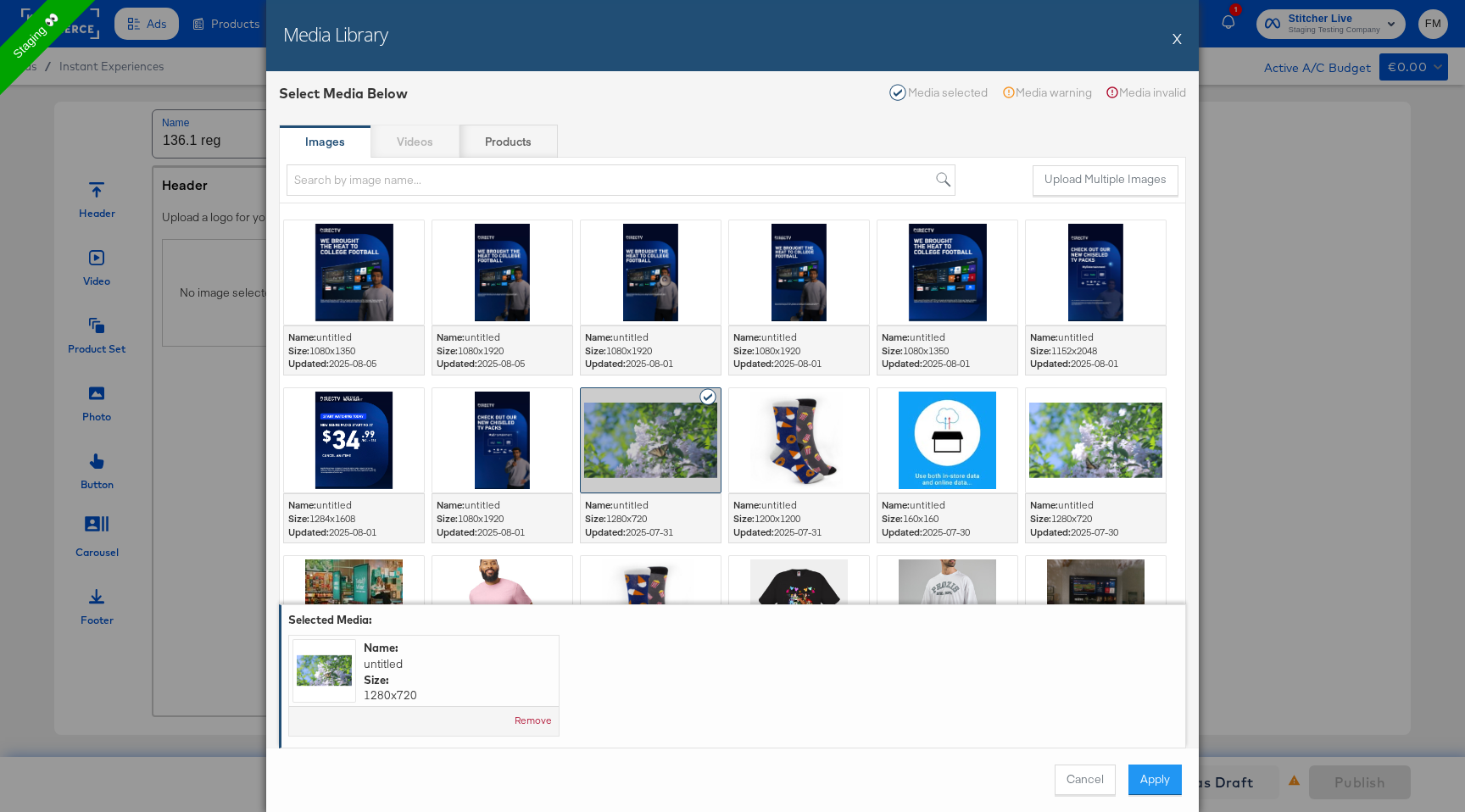 click on "Cancel Apply" at bounding box center (732, 780) 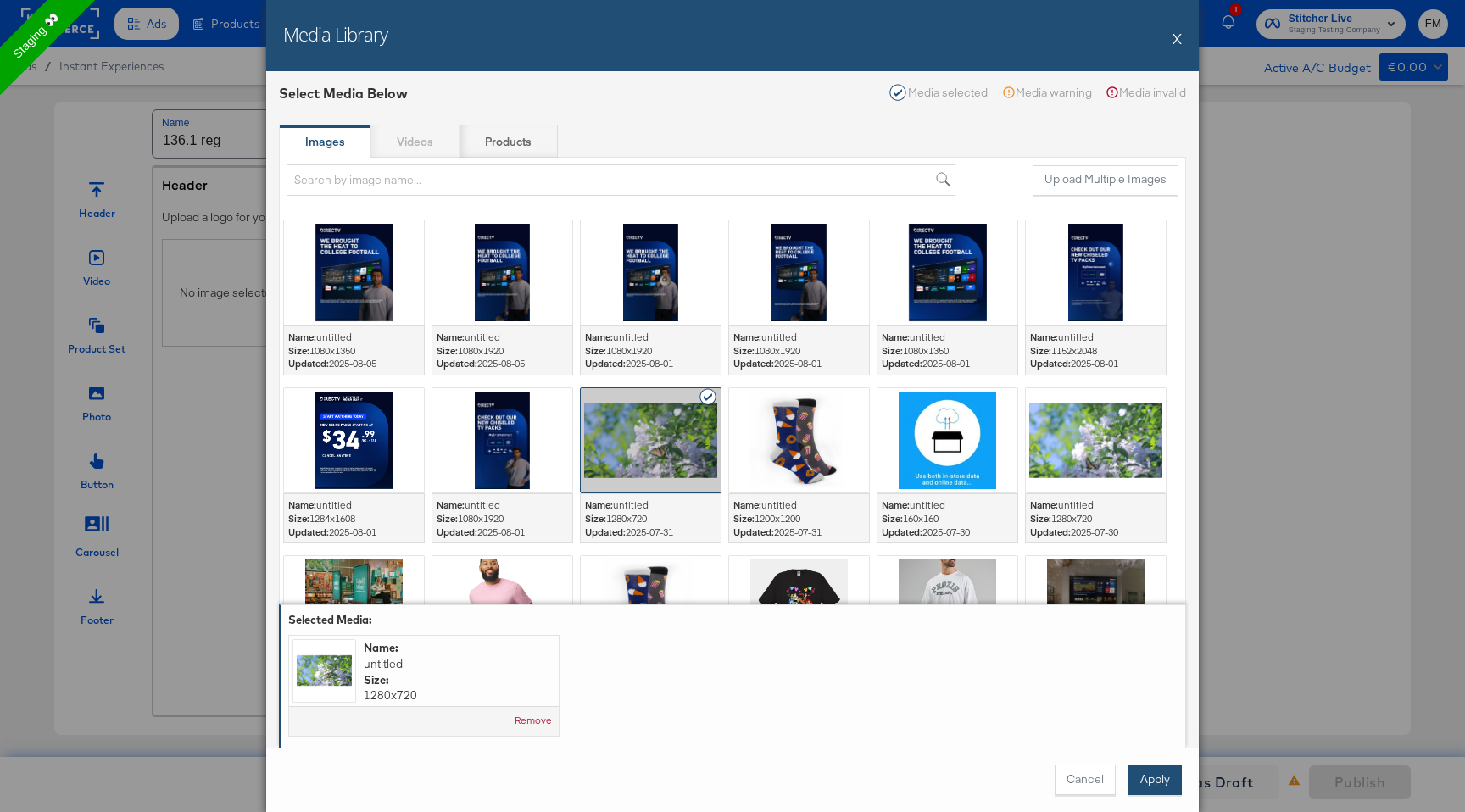 click on "Apply" at bounding box center (1155, 780) 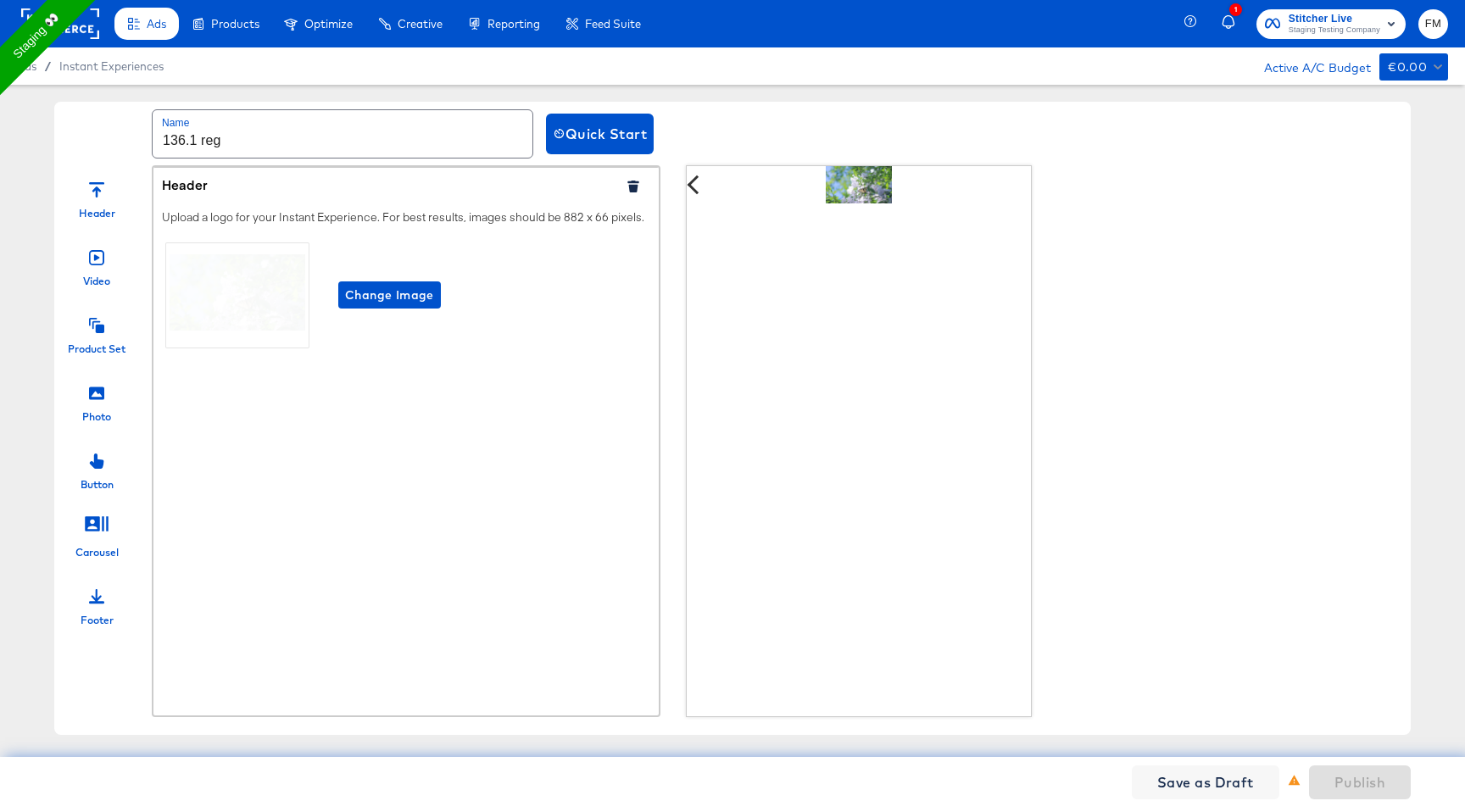 click at bounding box center [97, 255] 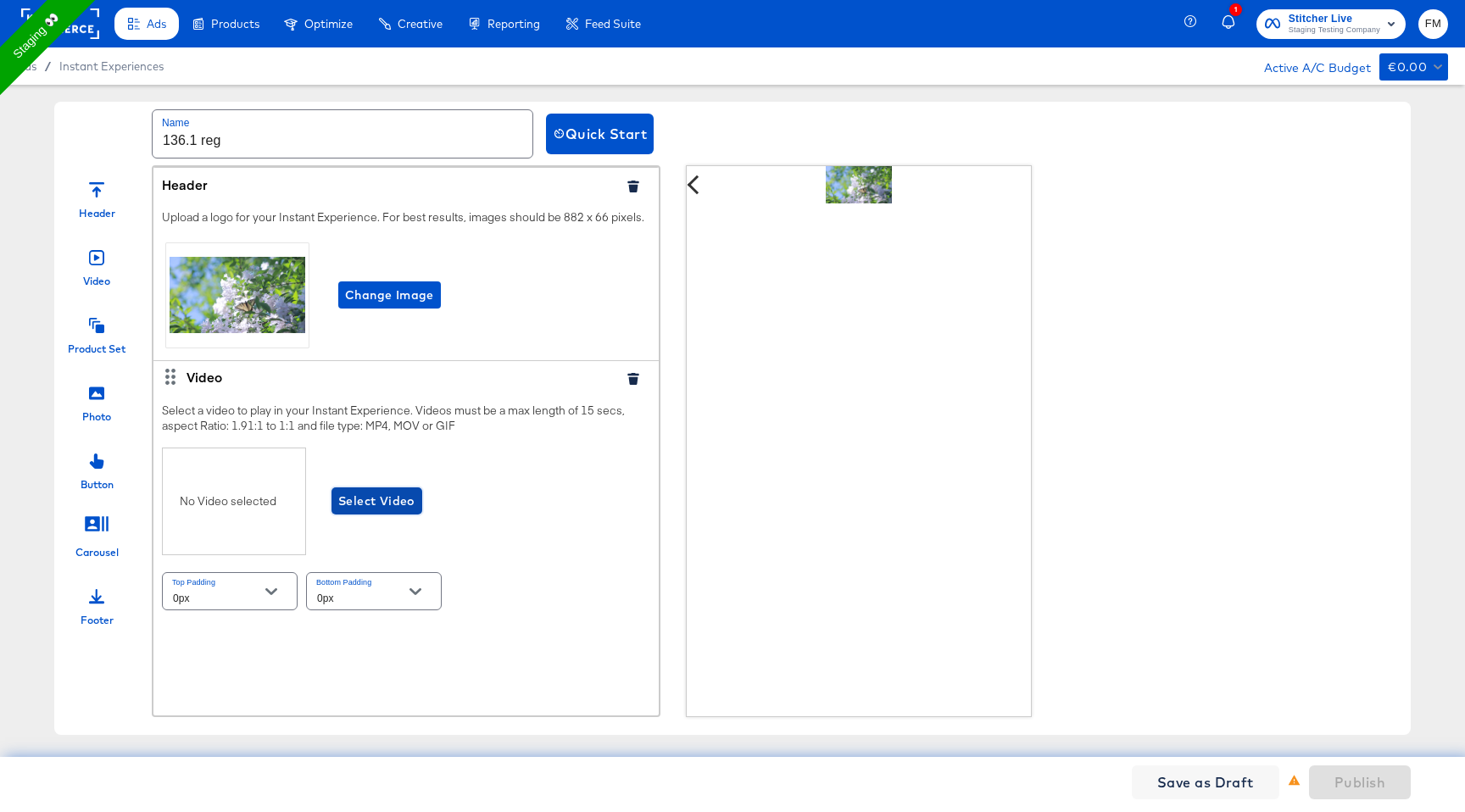 click on "Select Video" at bounding box center [376, 501] 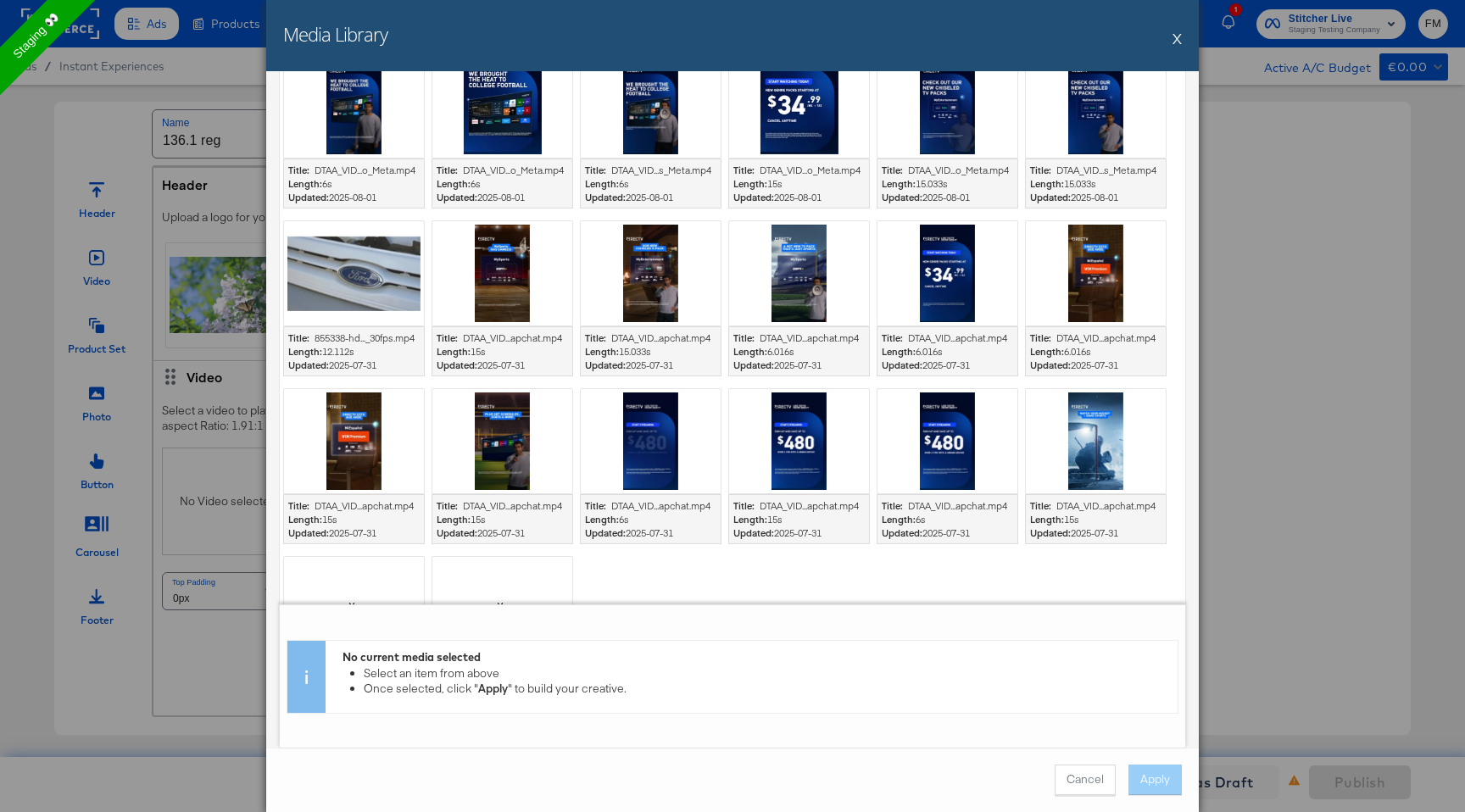 scroll, scrollTop: 369, scrollLeft: 0, axis: vertical 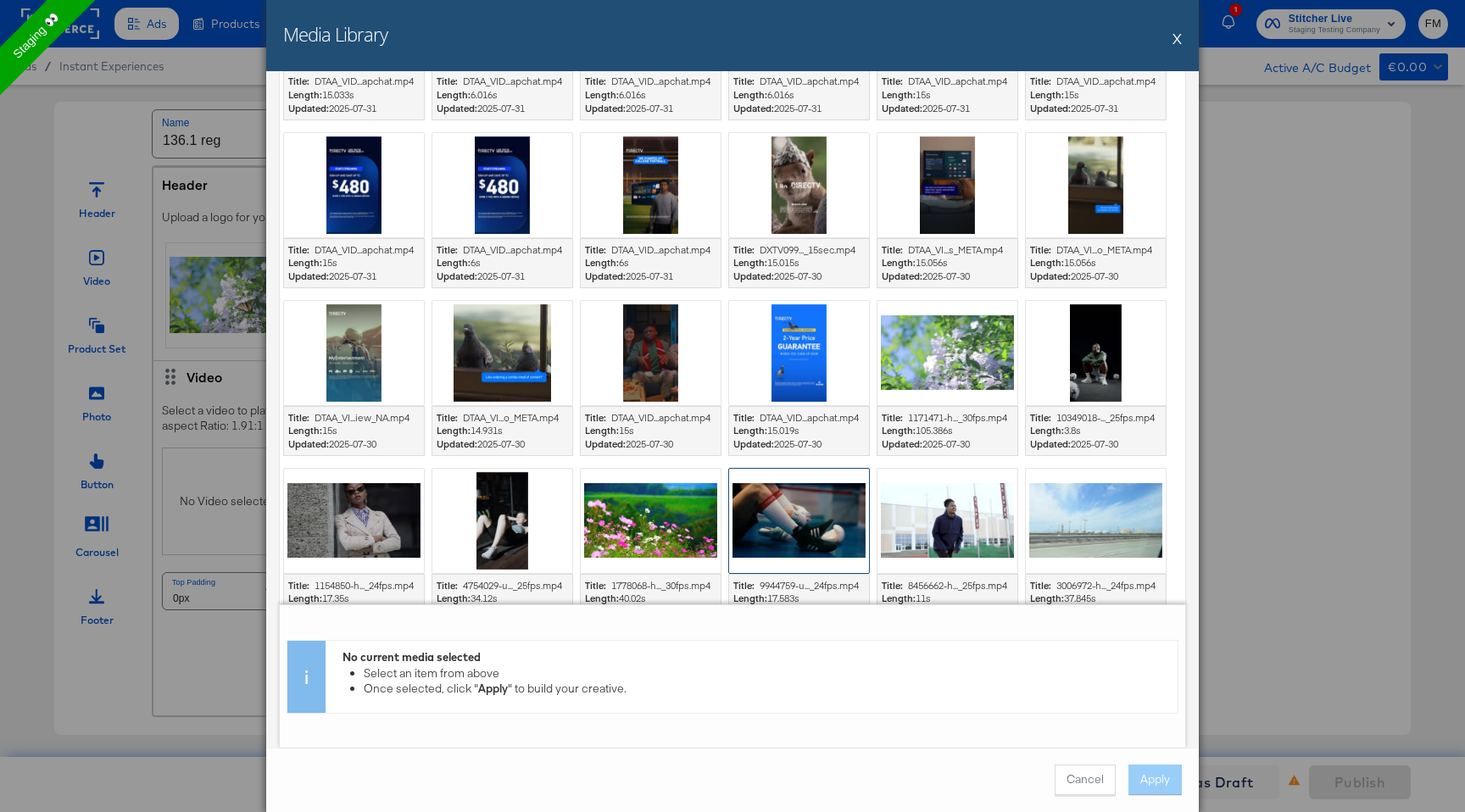 click at bounding box center (799, 520) 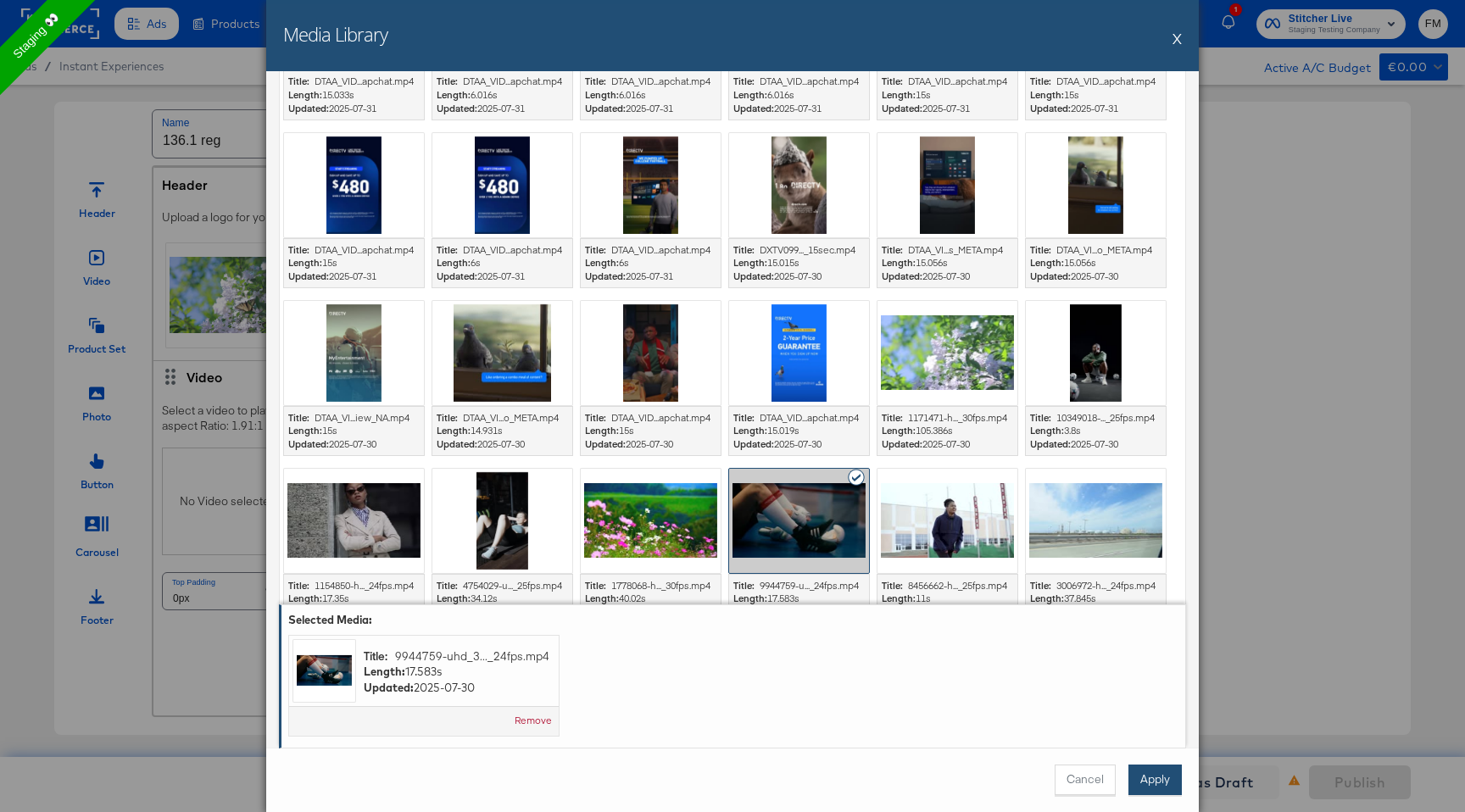 click on "Apply" at bounding box center (1155, 780) 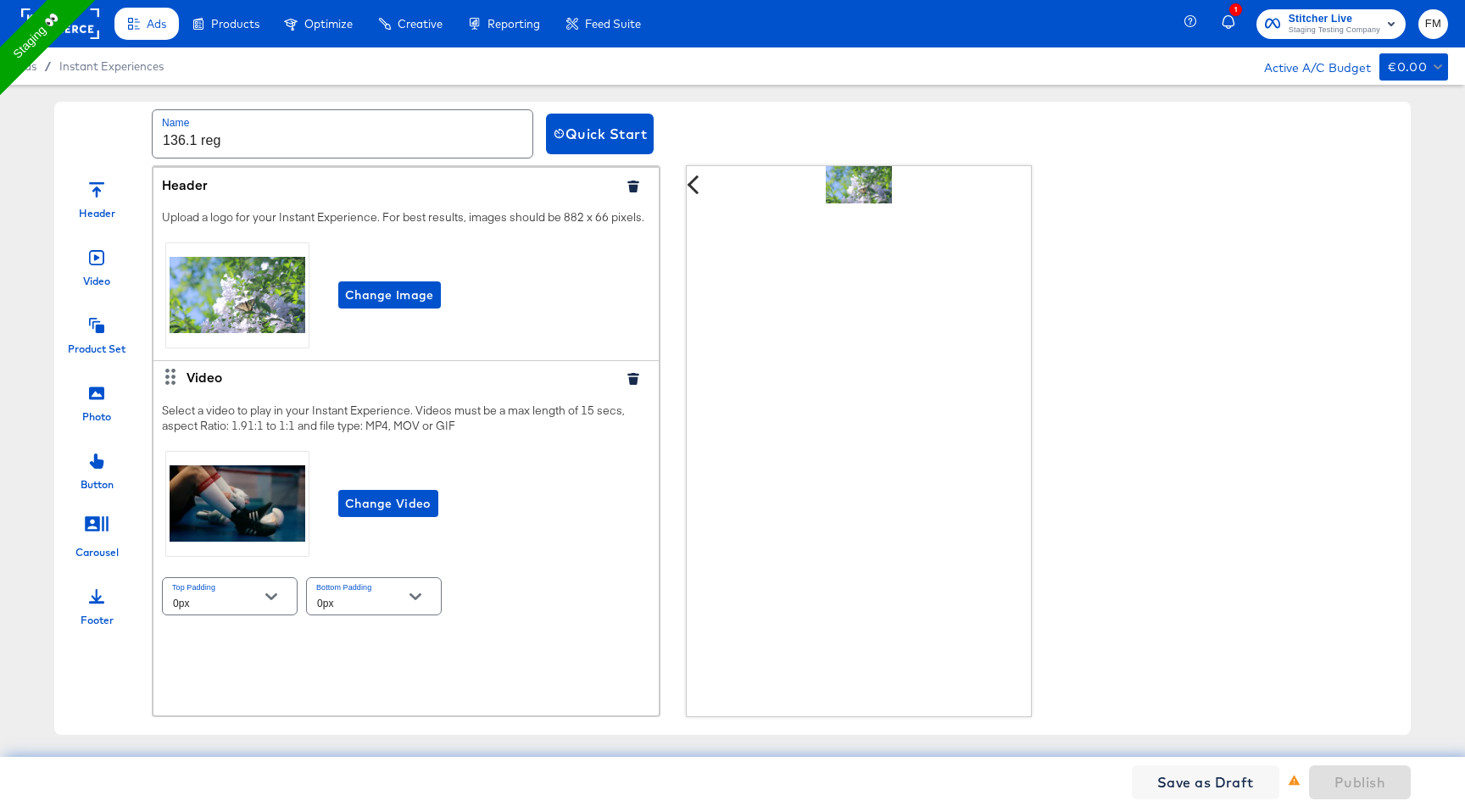 click 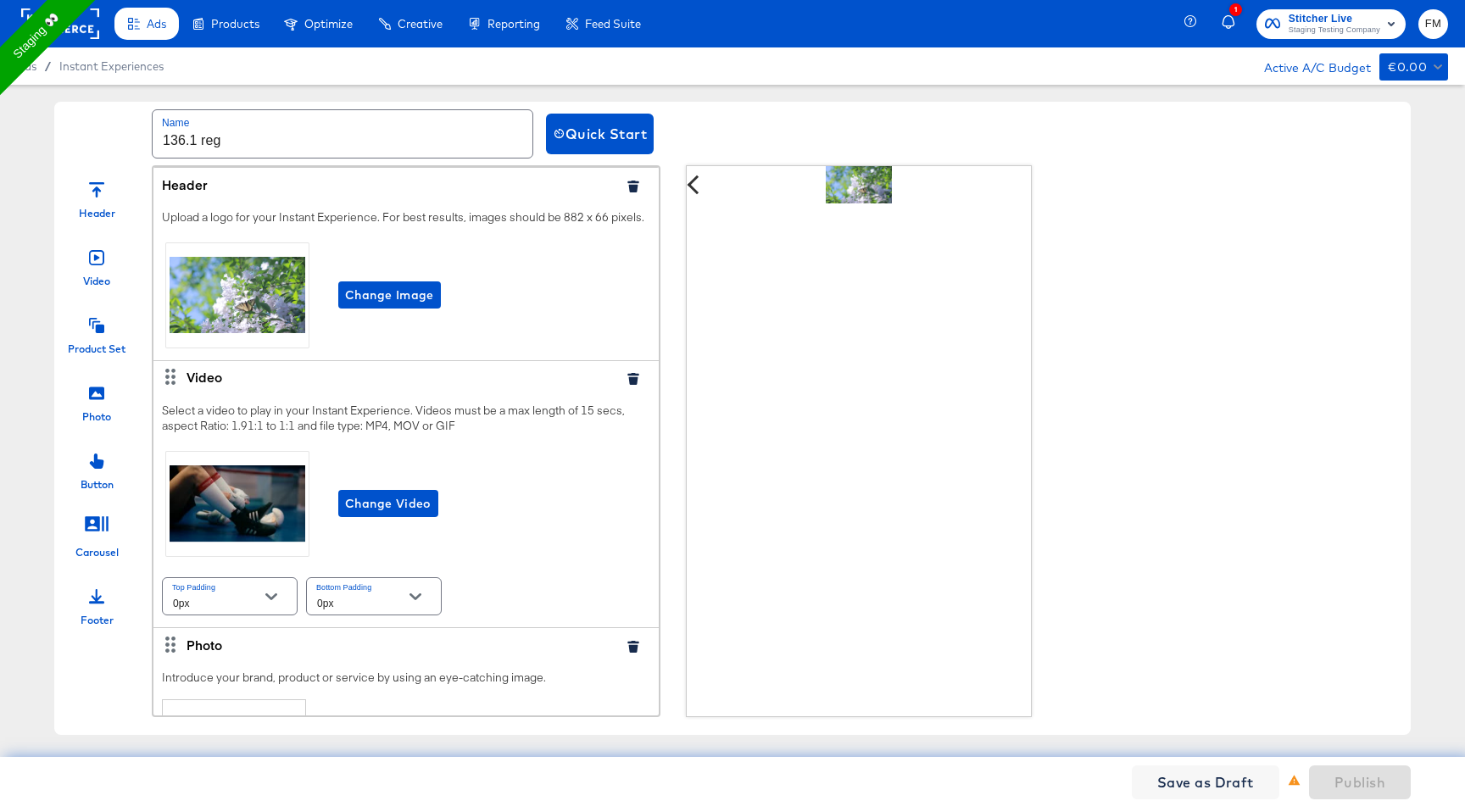 scroll, scrollTop: 232, scrollLeft: 0, axis: vertical 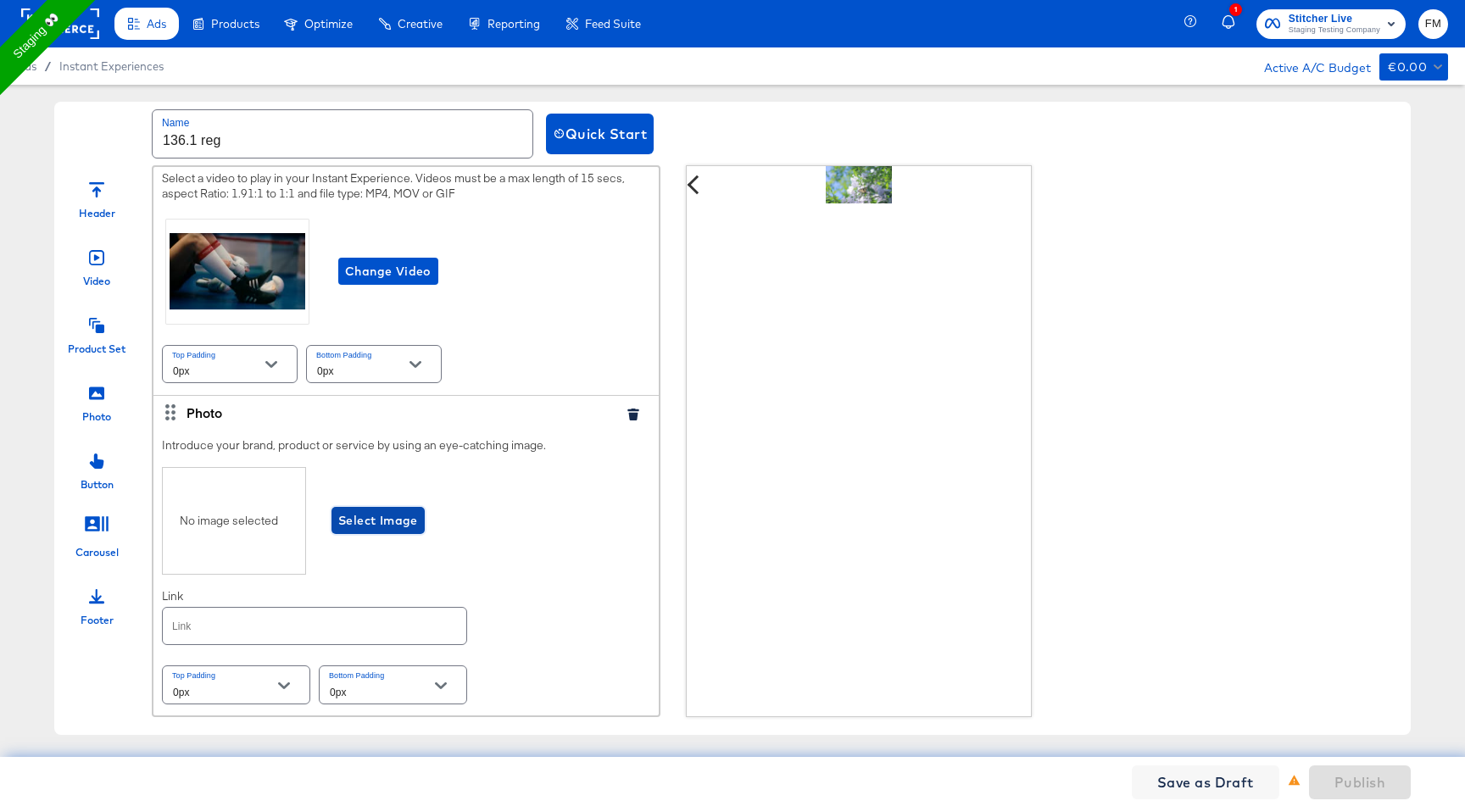 click on "Select Image" at bounding box center [378, 520] 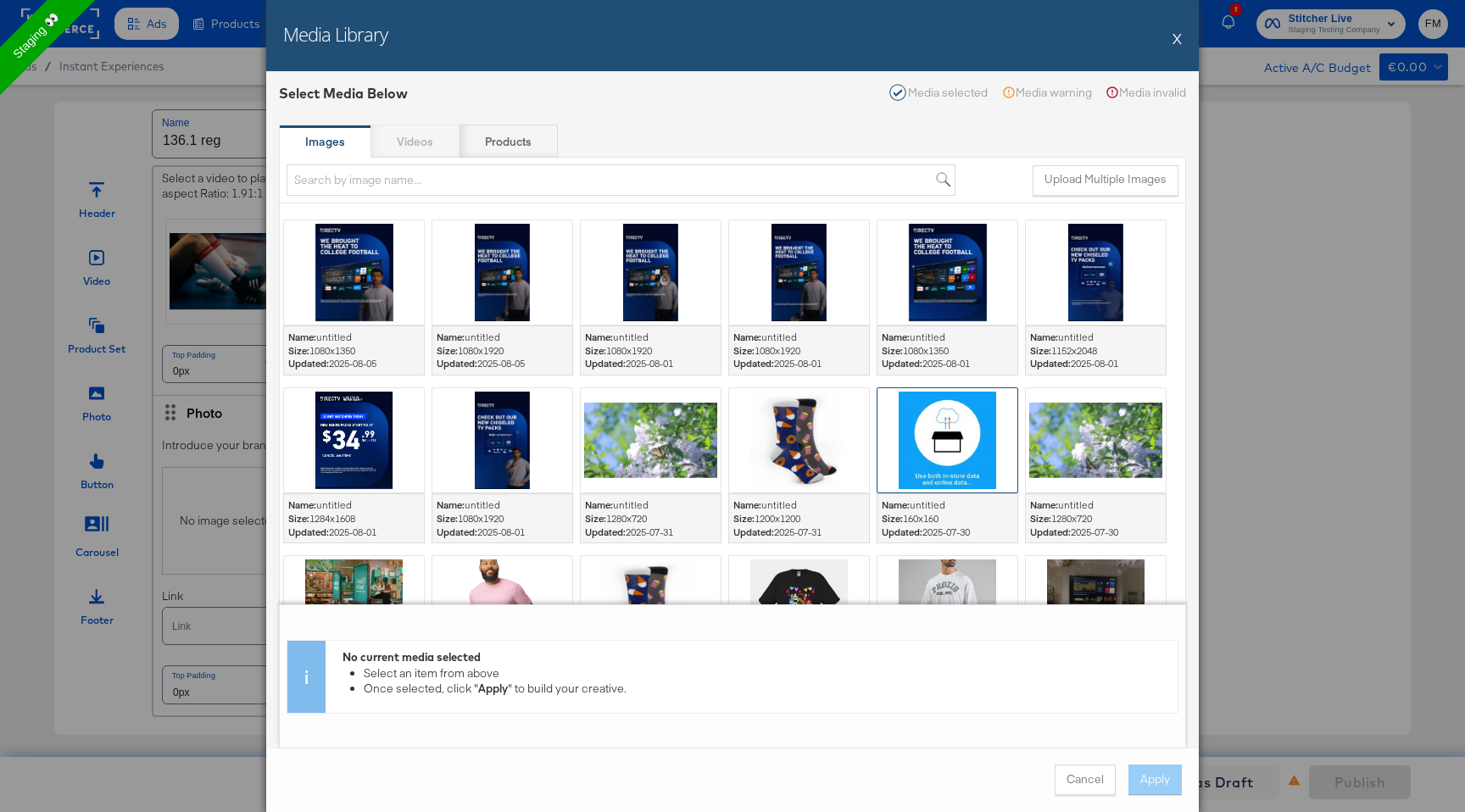 click at bounding box center [947, 440] 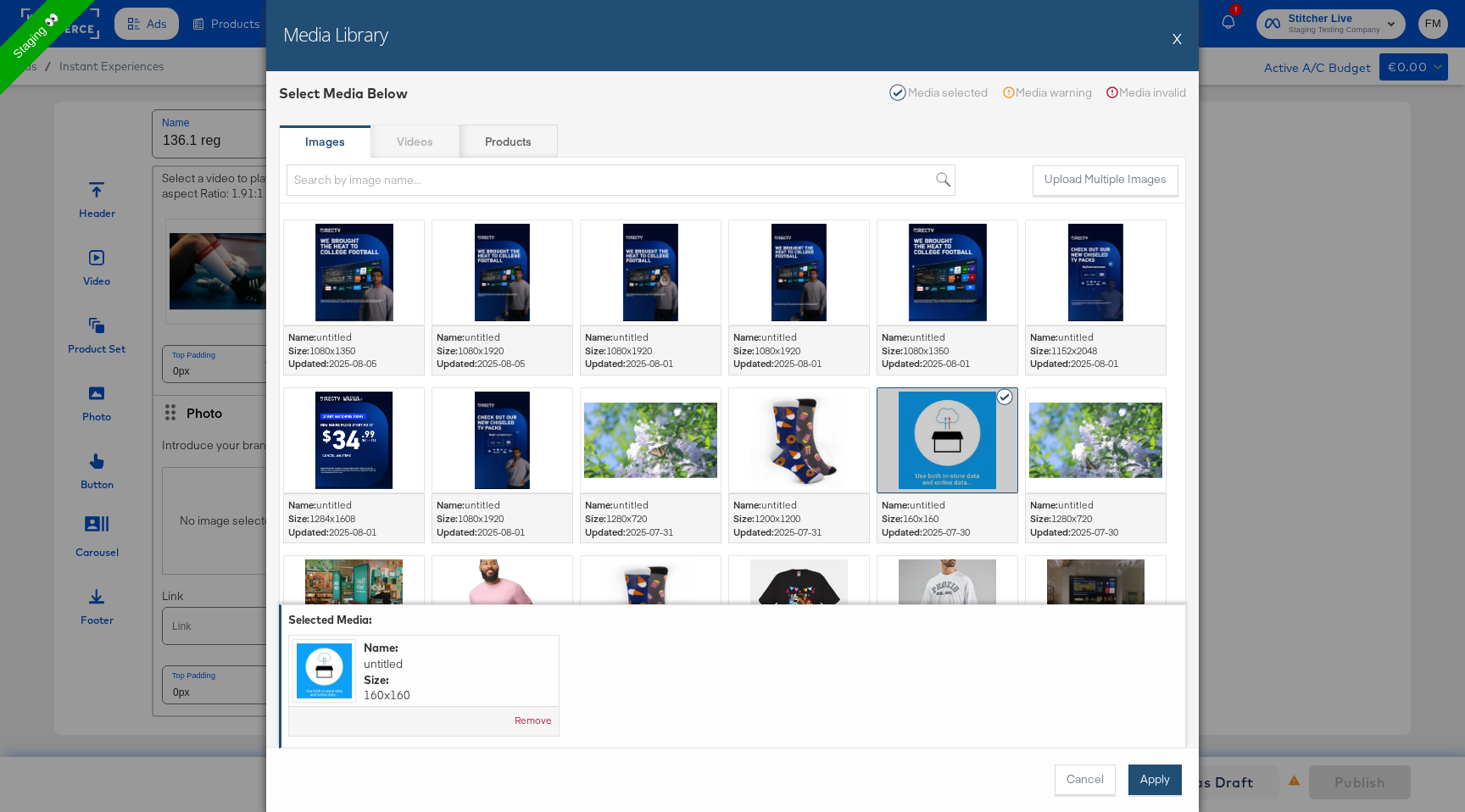 click on "Apply" at bounding box center [1155, 780] 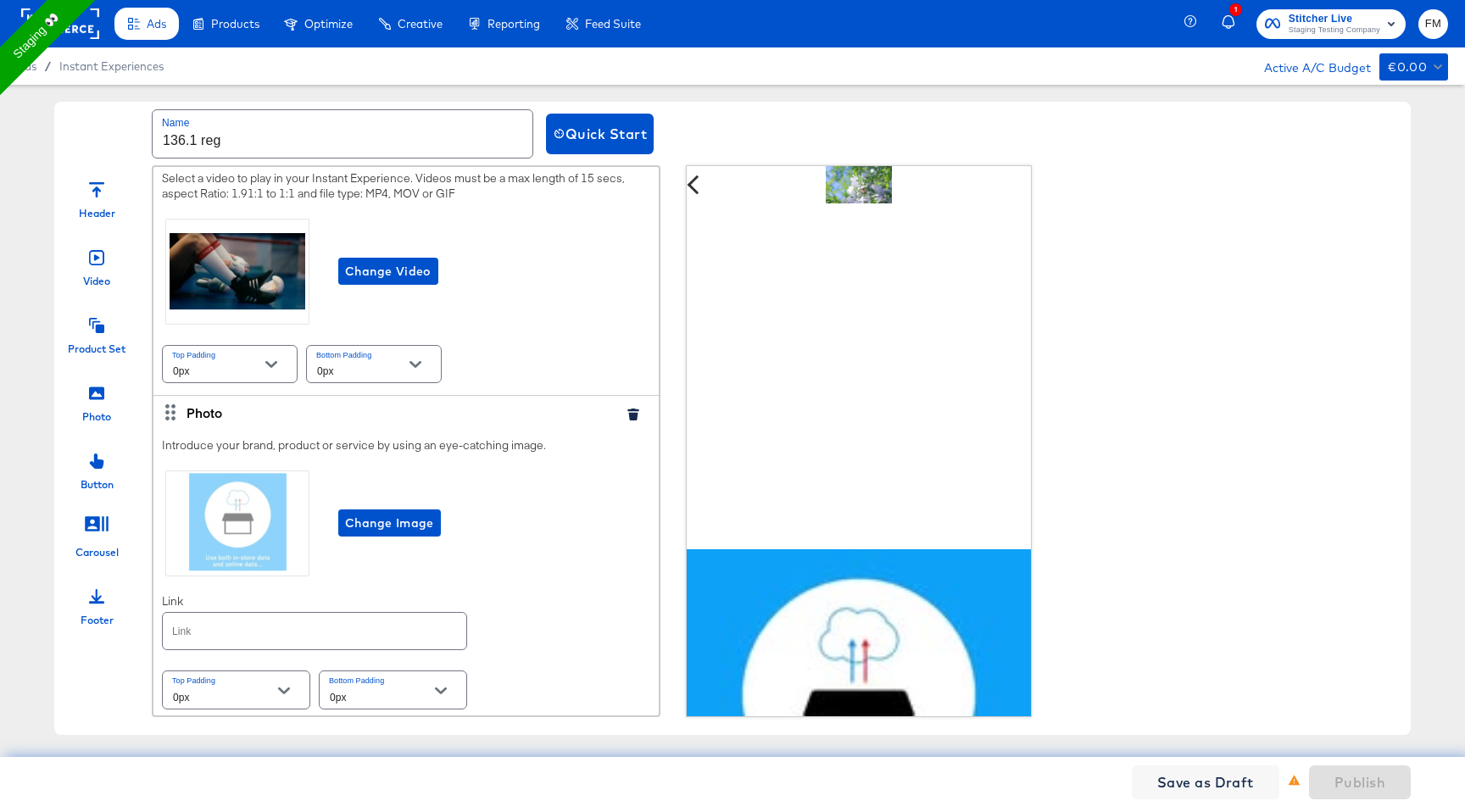 click on "Product Set" at bounding box center (97, 331) 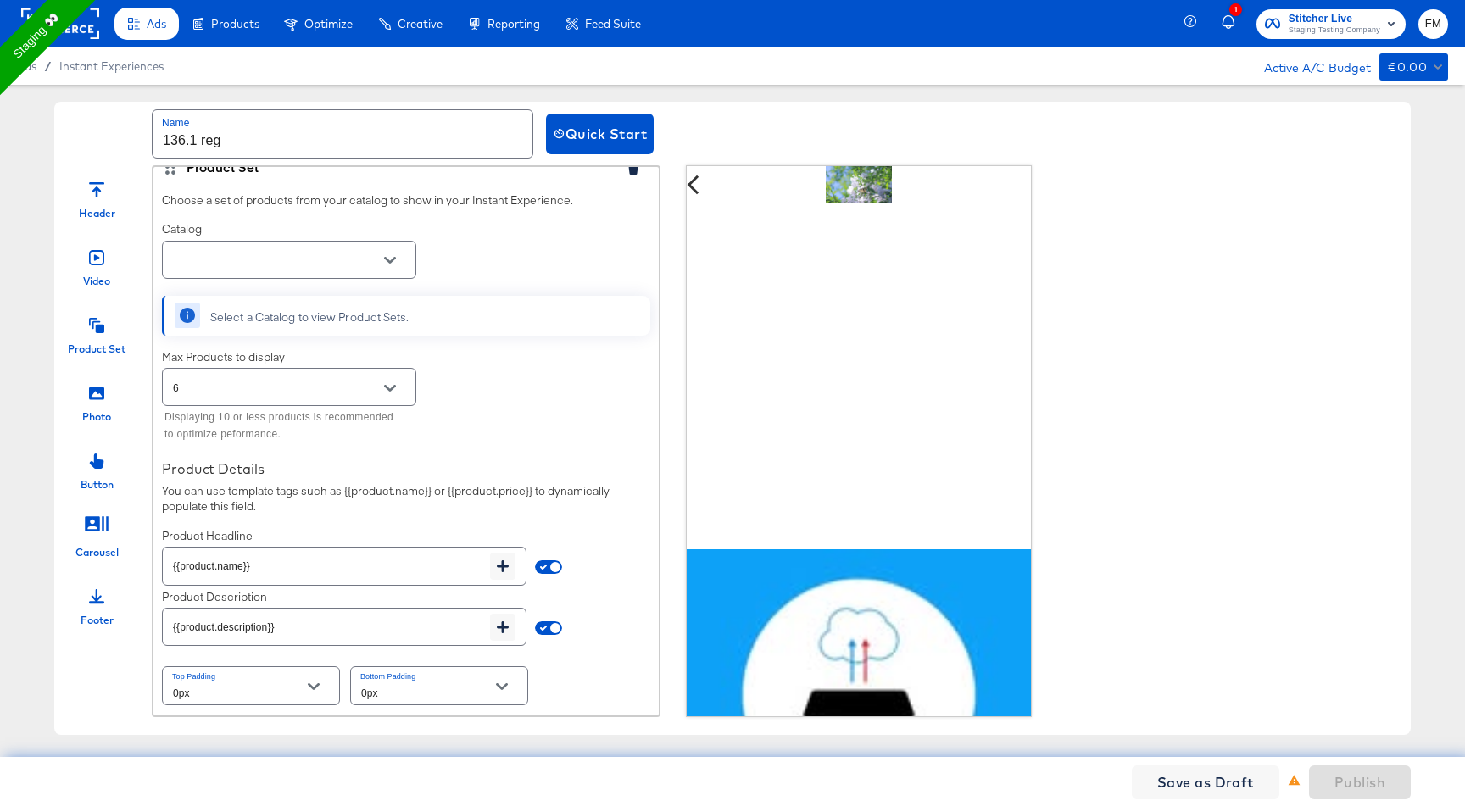 scroll, scrollTop: 804, scrollLeft: 0, axis: vertical 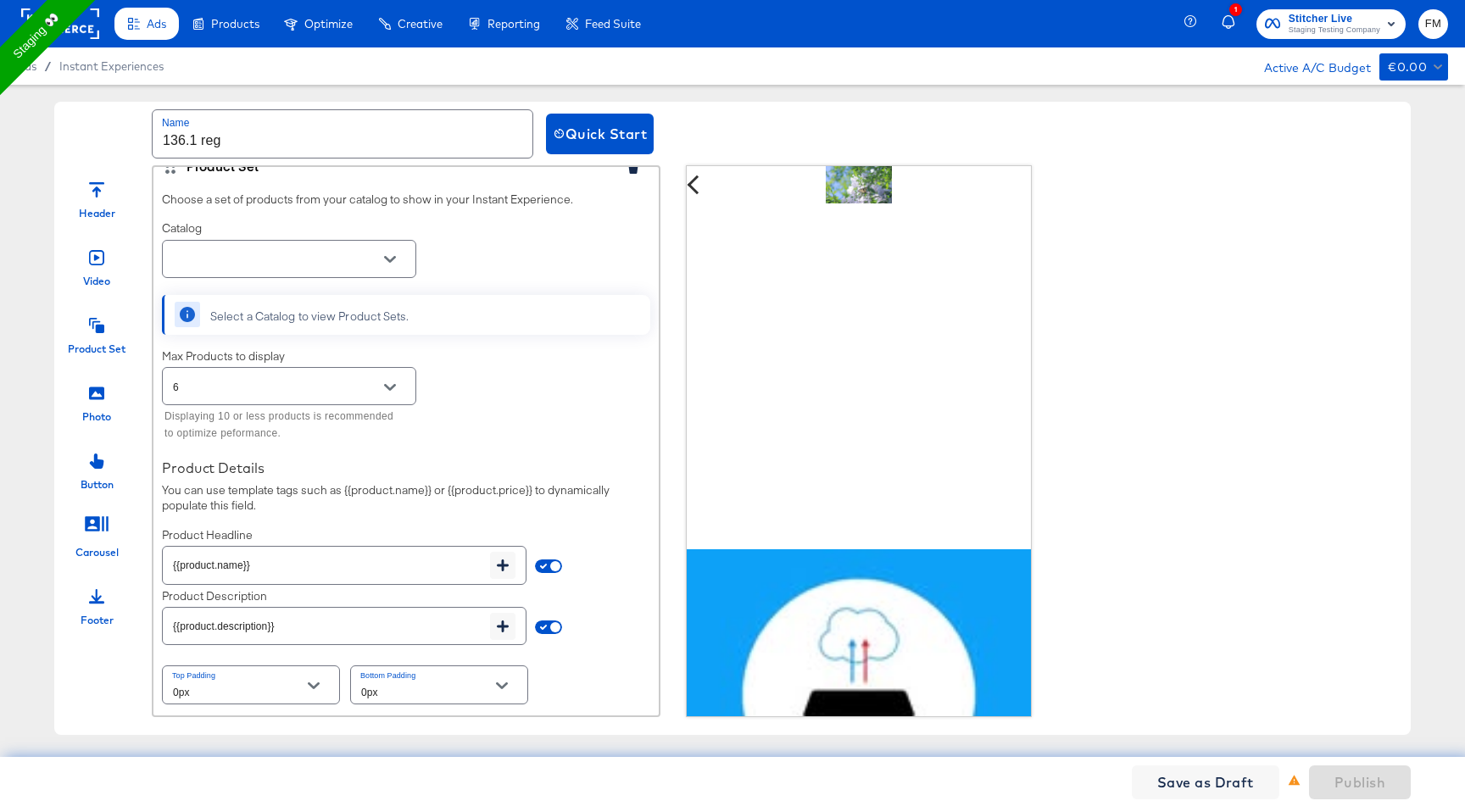 click at bounding box center (289, 259) 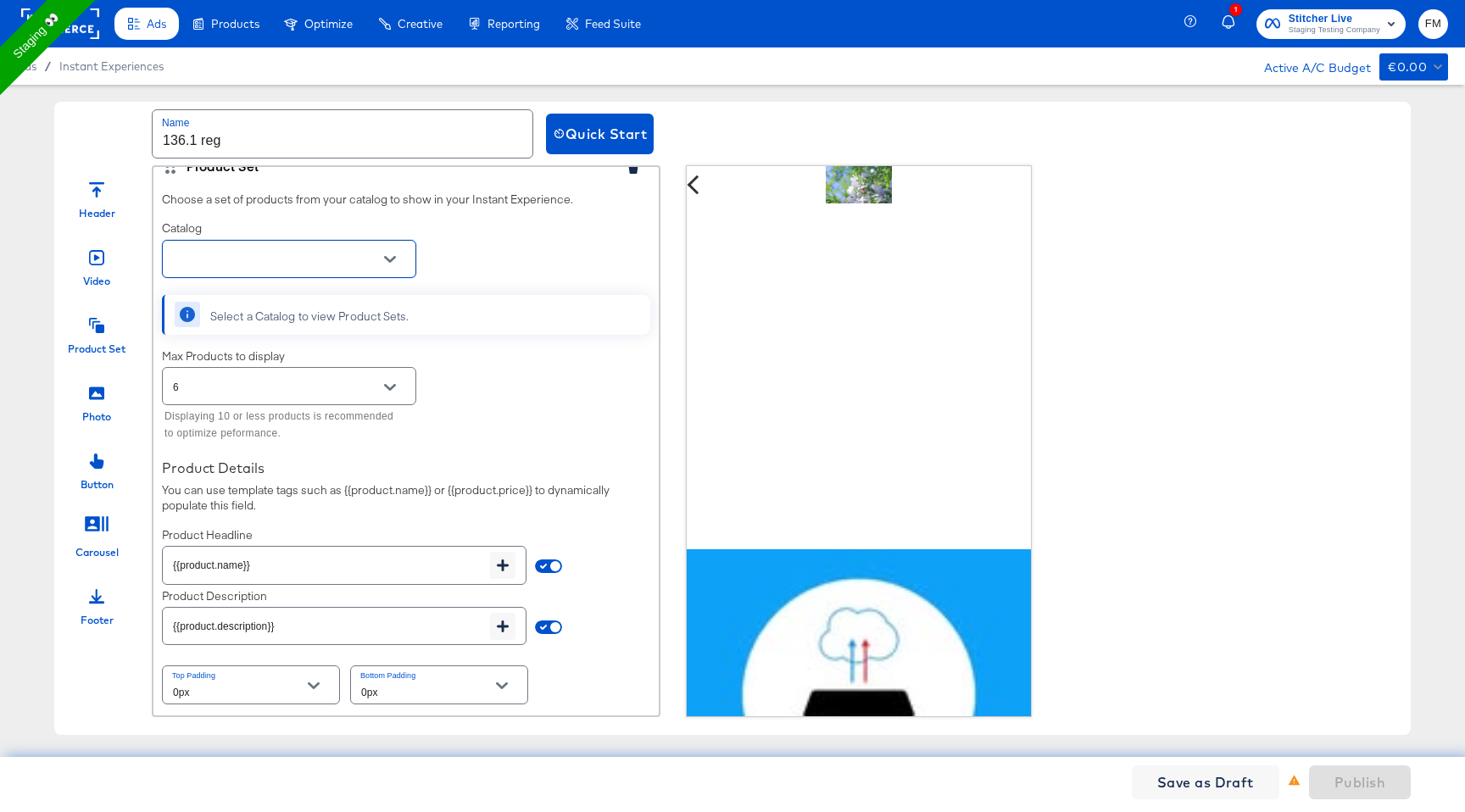 click at bounding box center (390, 259) 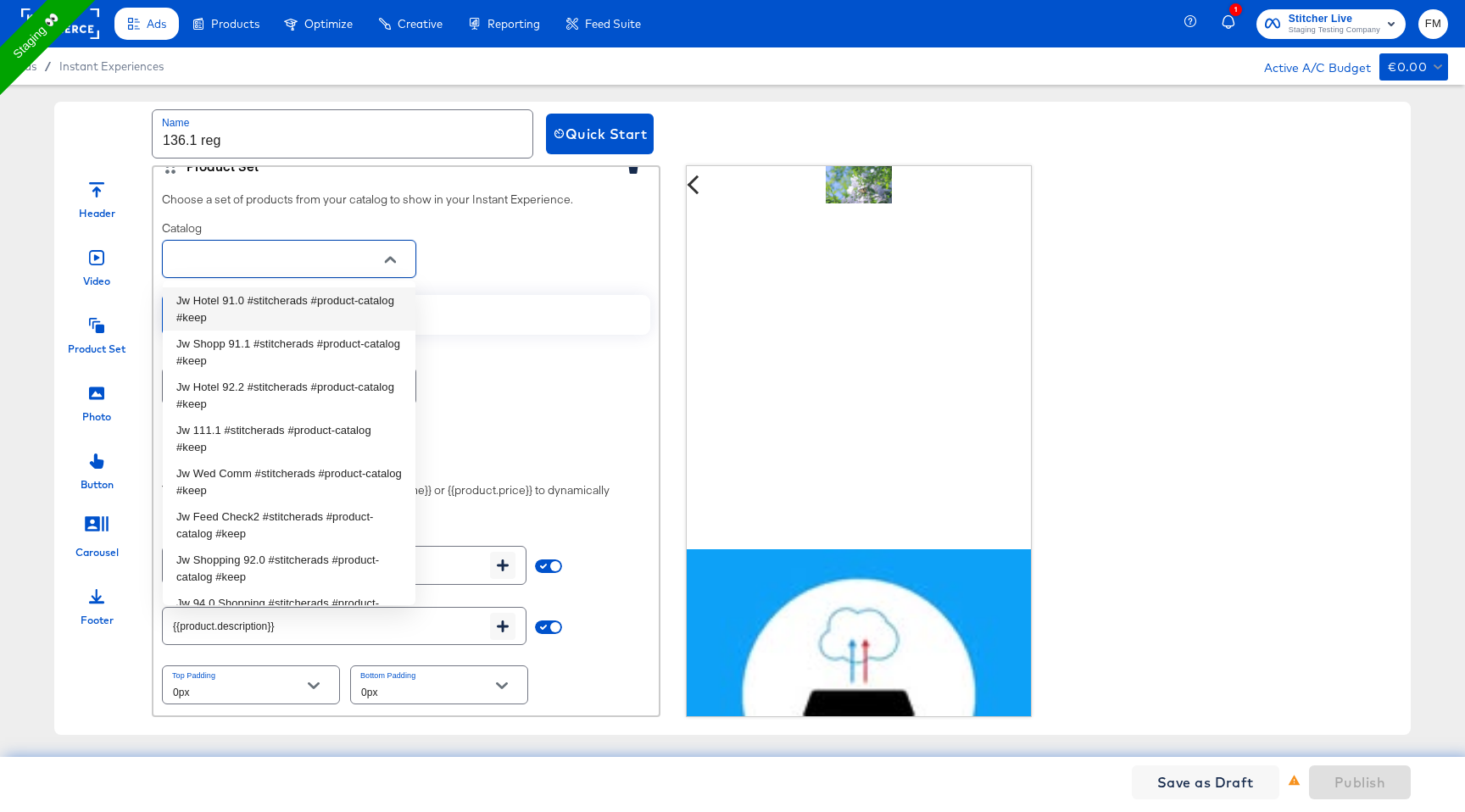 click on "Jw Hotel 91.0 #stitcherads #product-catalog #keep" at bounding box center (289, 309) 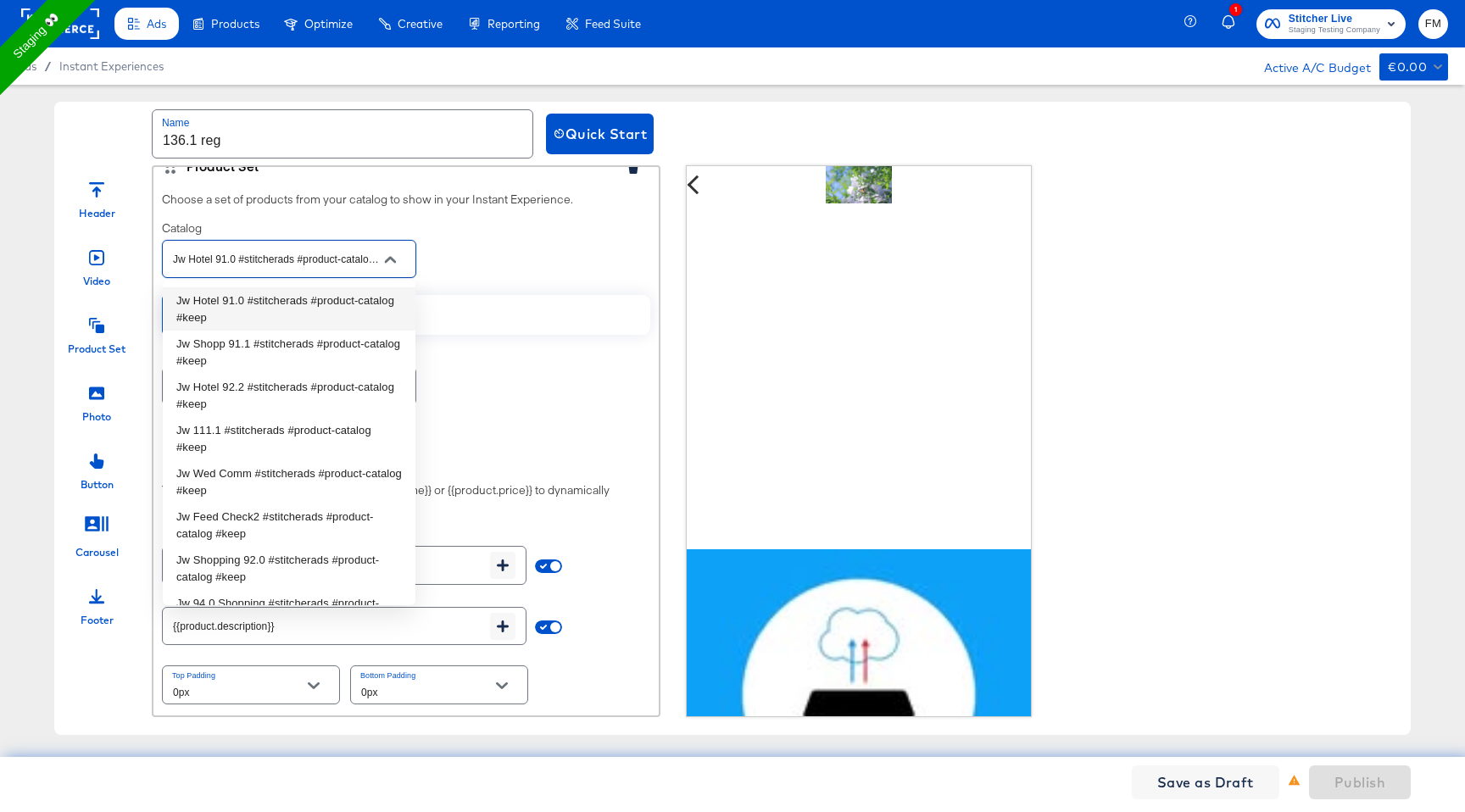 scroll, scrollTop: 798, scrollLeft: 0, axis: vertical 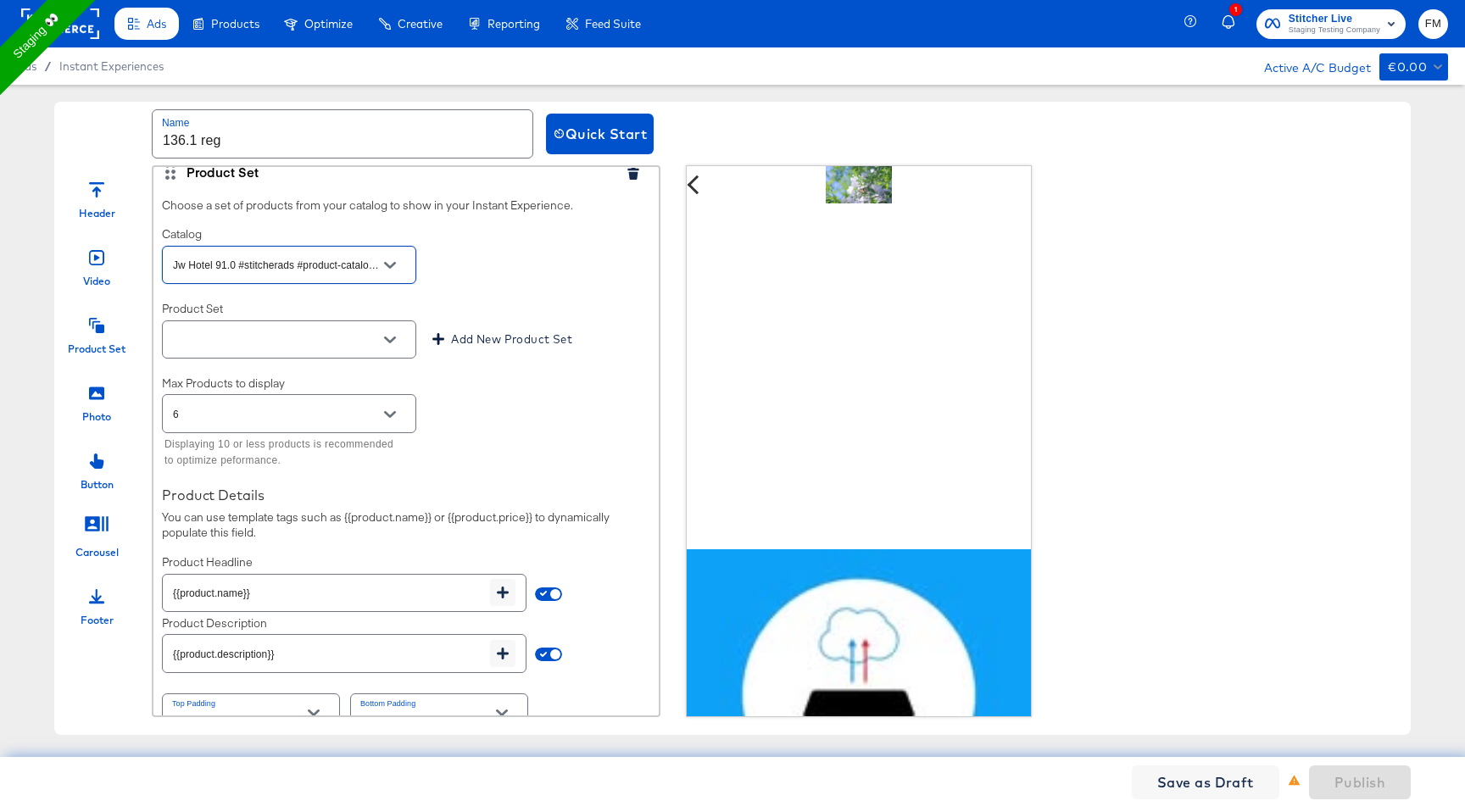 click at bounding box center (390, 340) 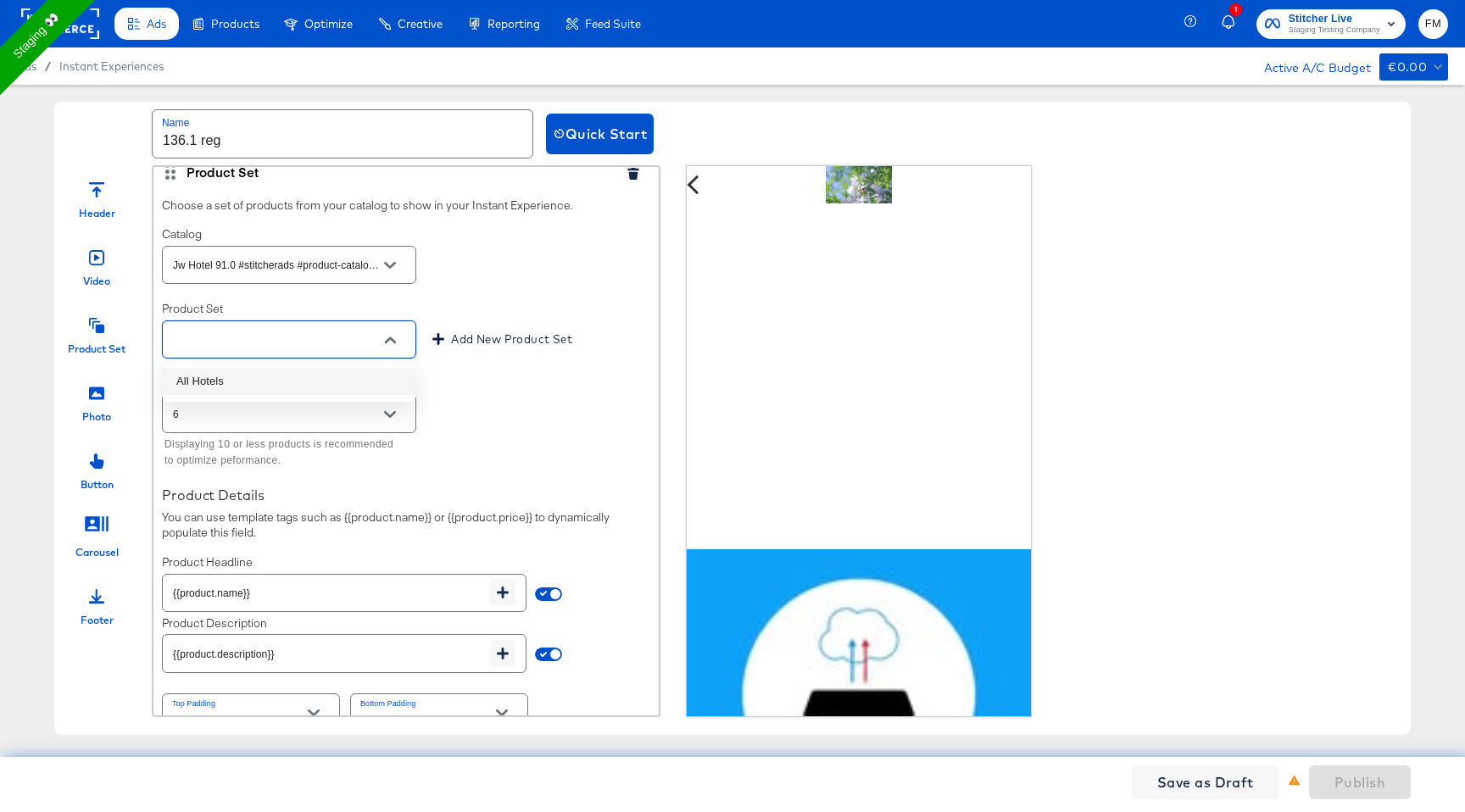 click on "All Hotels" at bounding box center (289, 381) 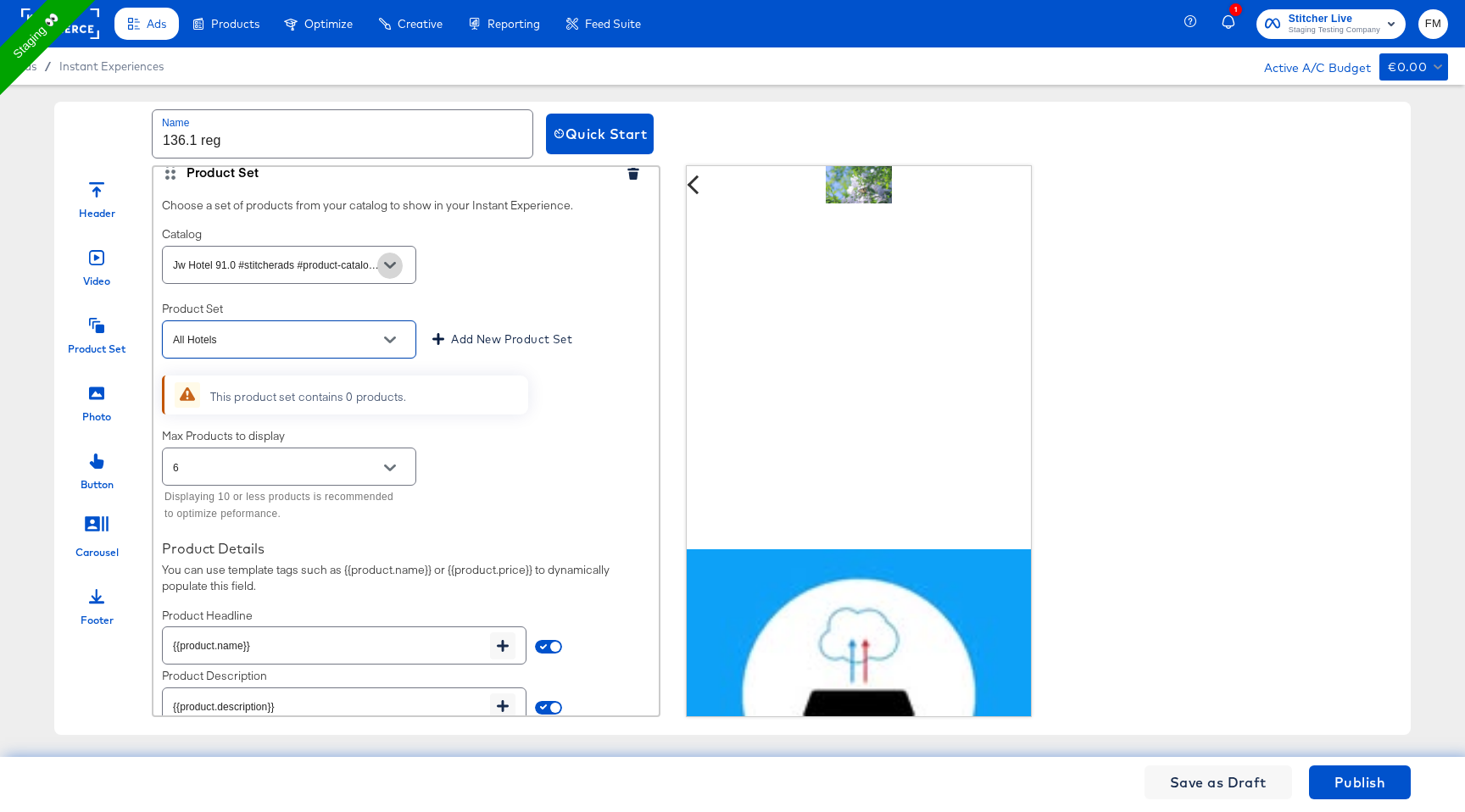 click at bounding box center (390, 265) 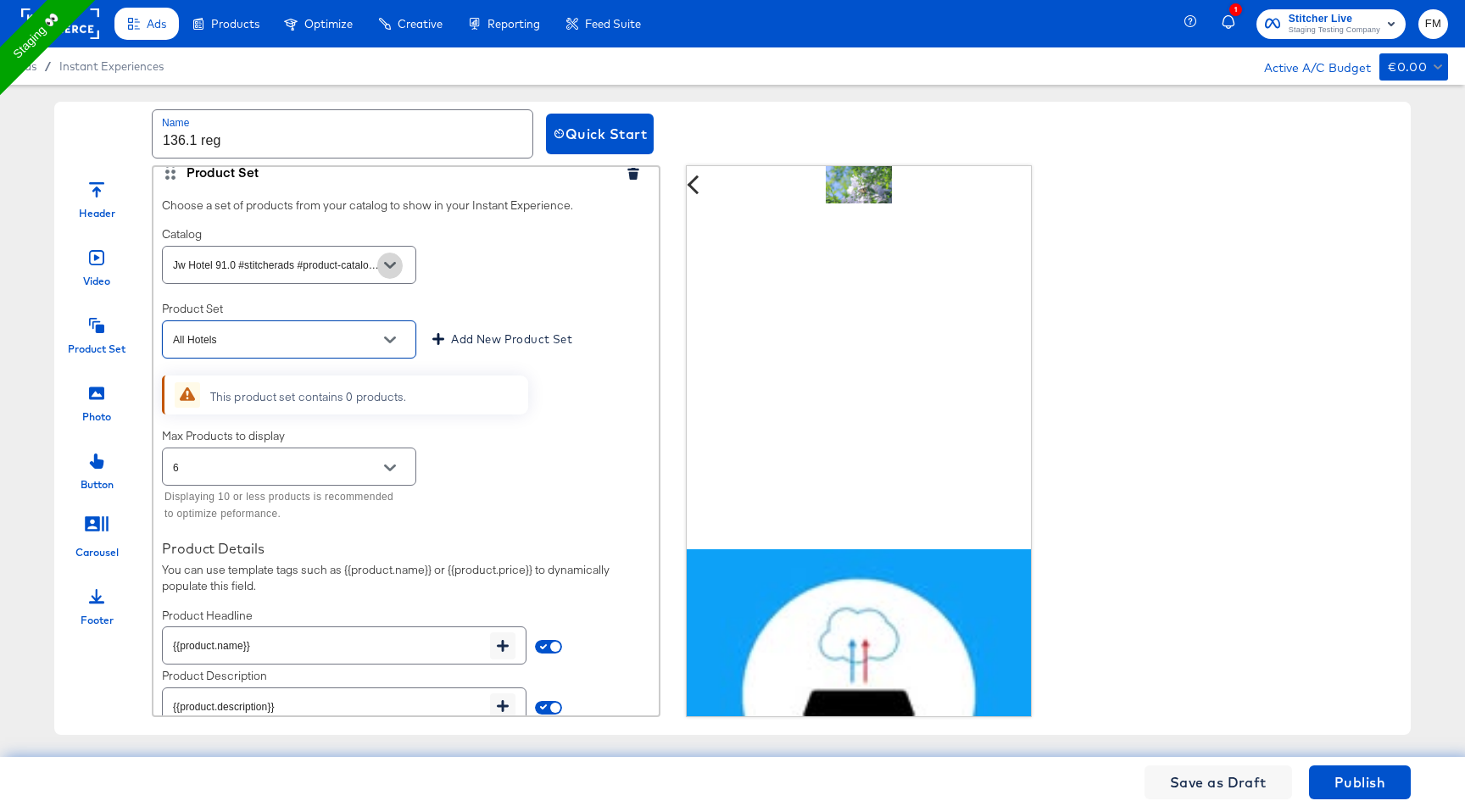 scroll, scrollTop: 0, scrollLeft: 26, axis: horizontal 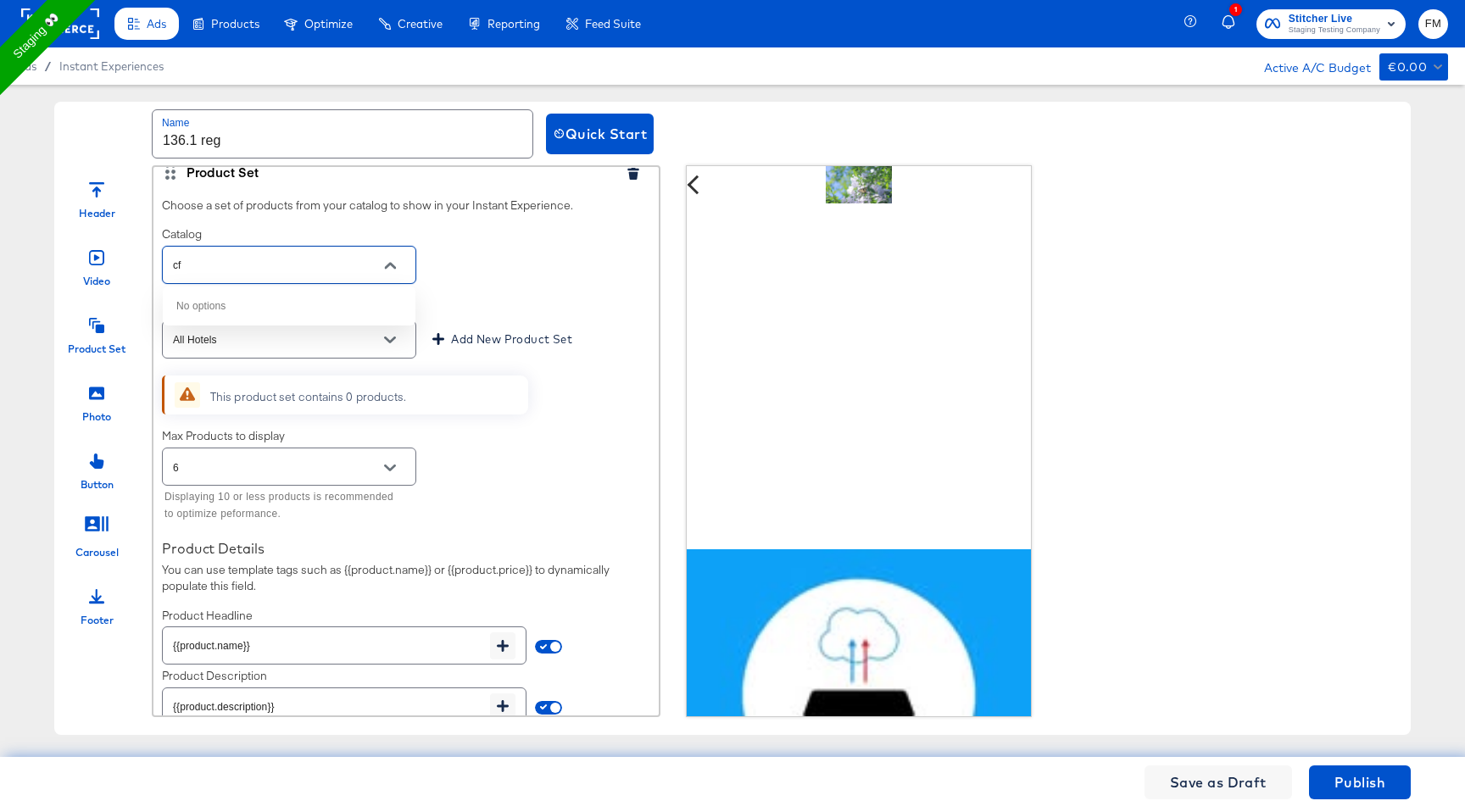 type on "c" 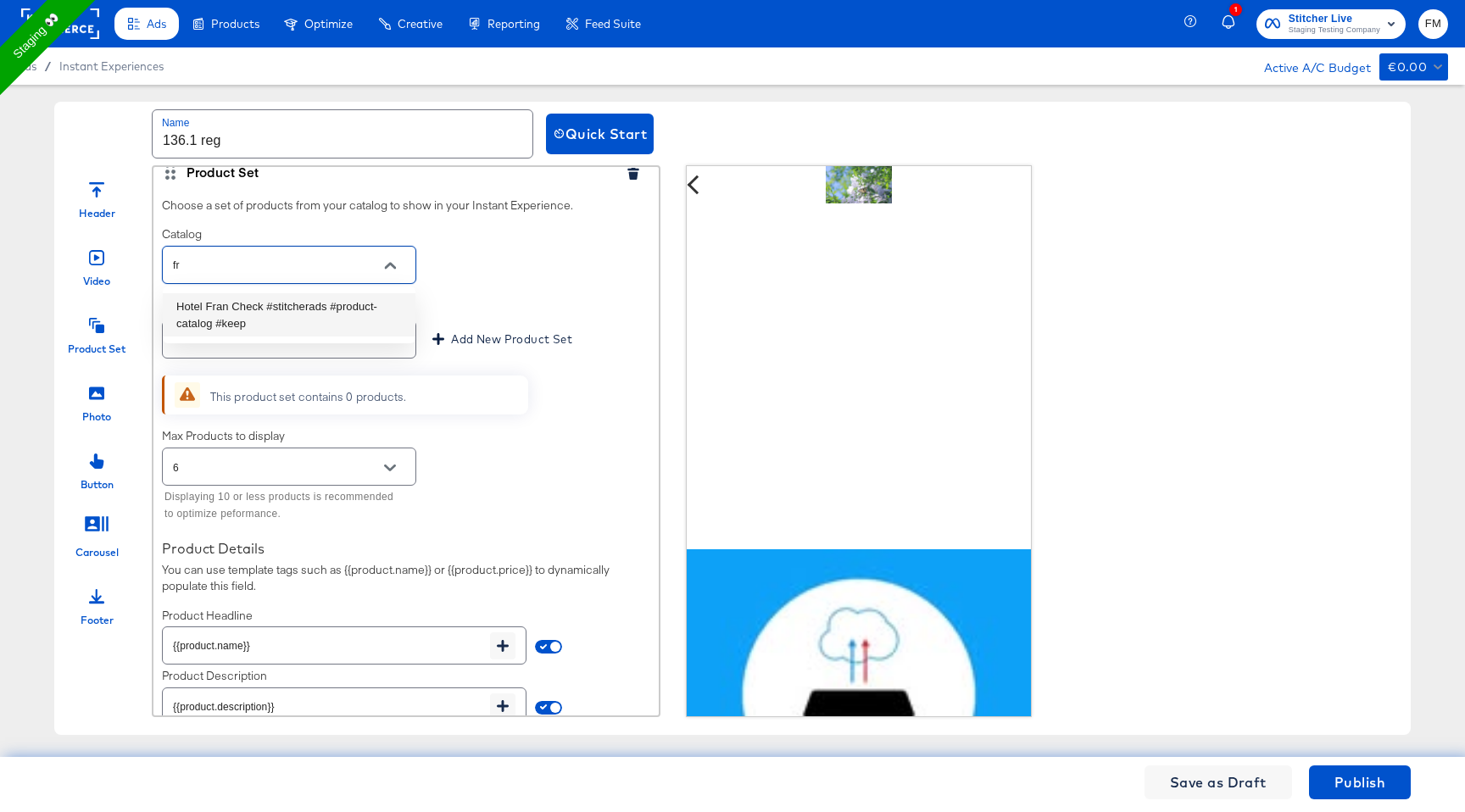 type on "f" 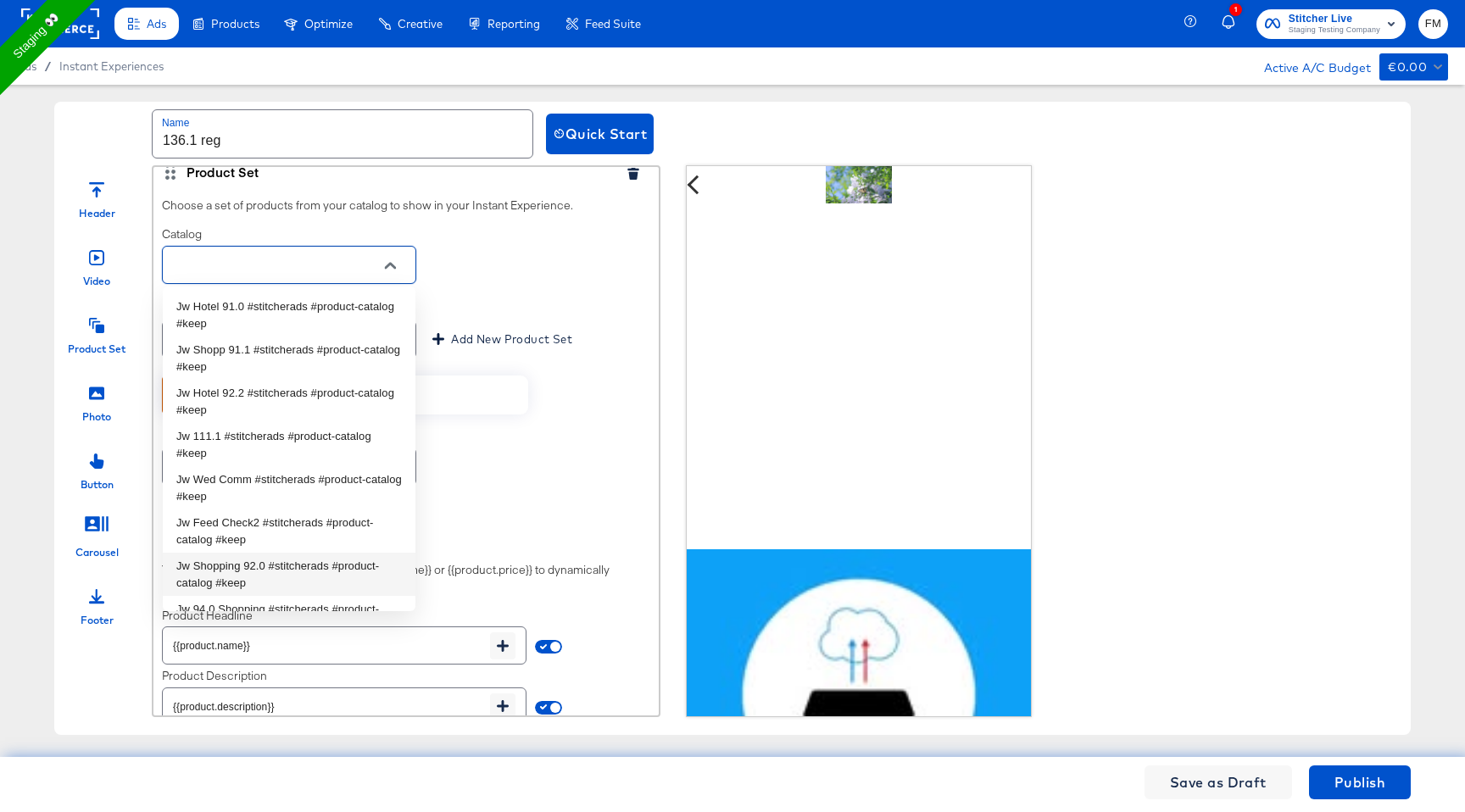 click on "Jw Shopping 92.0 #stitcherads #product-catalog #keep" at bounding box center (289, 574) 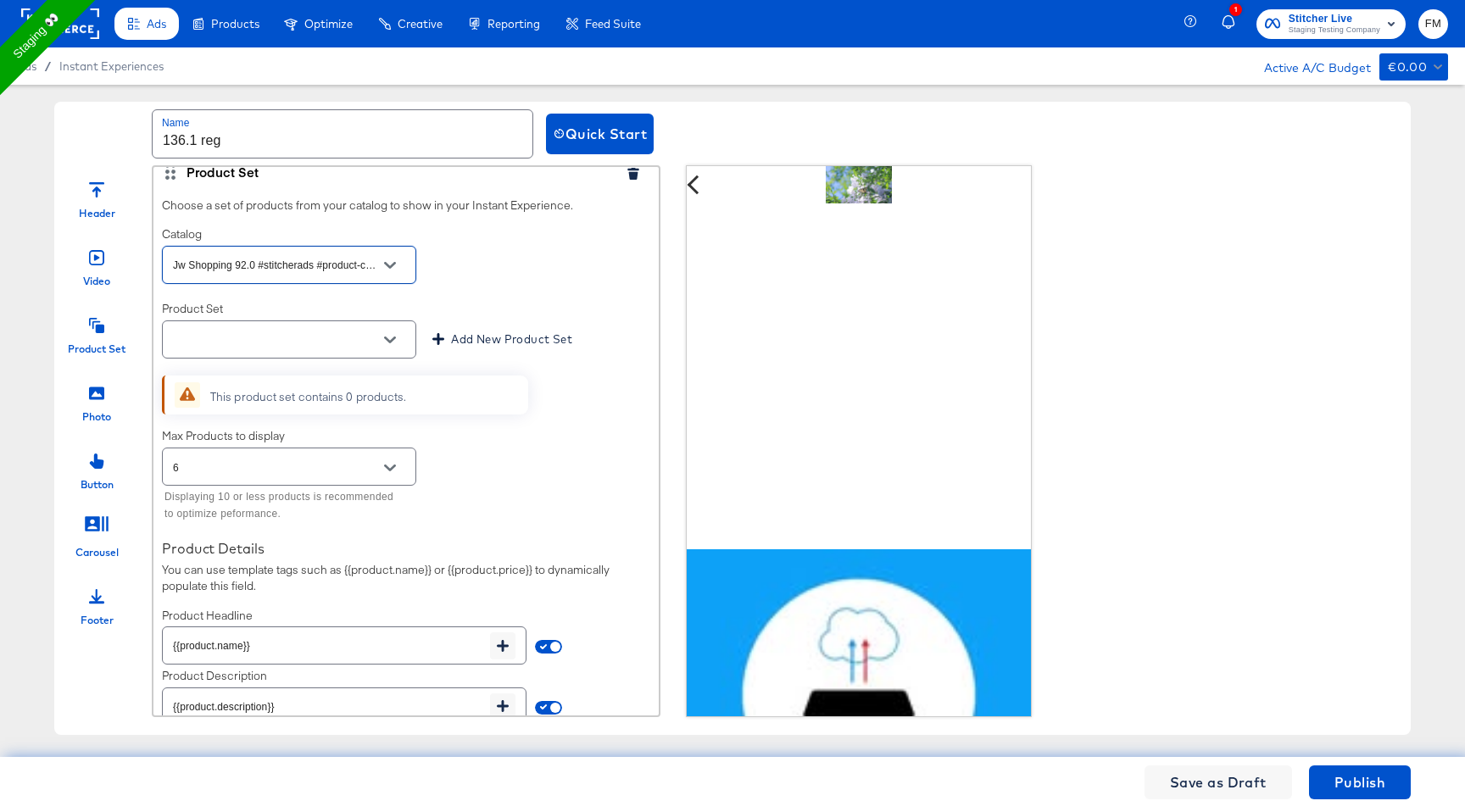 click 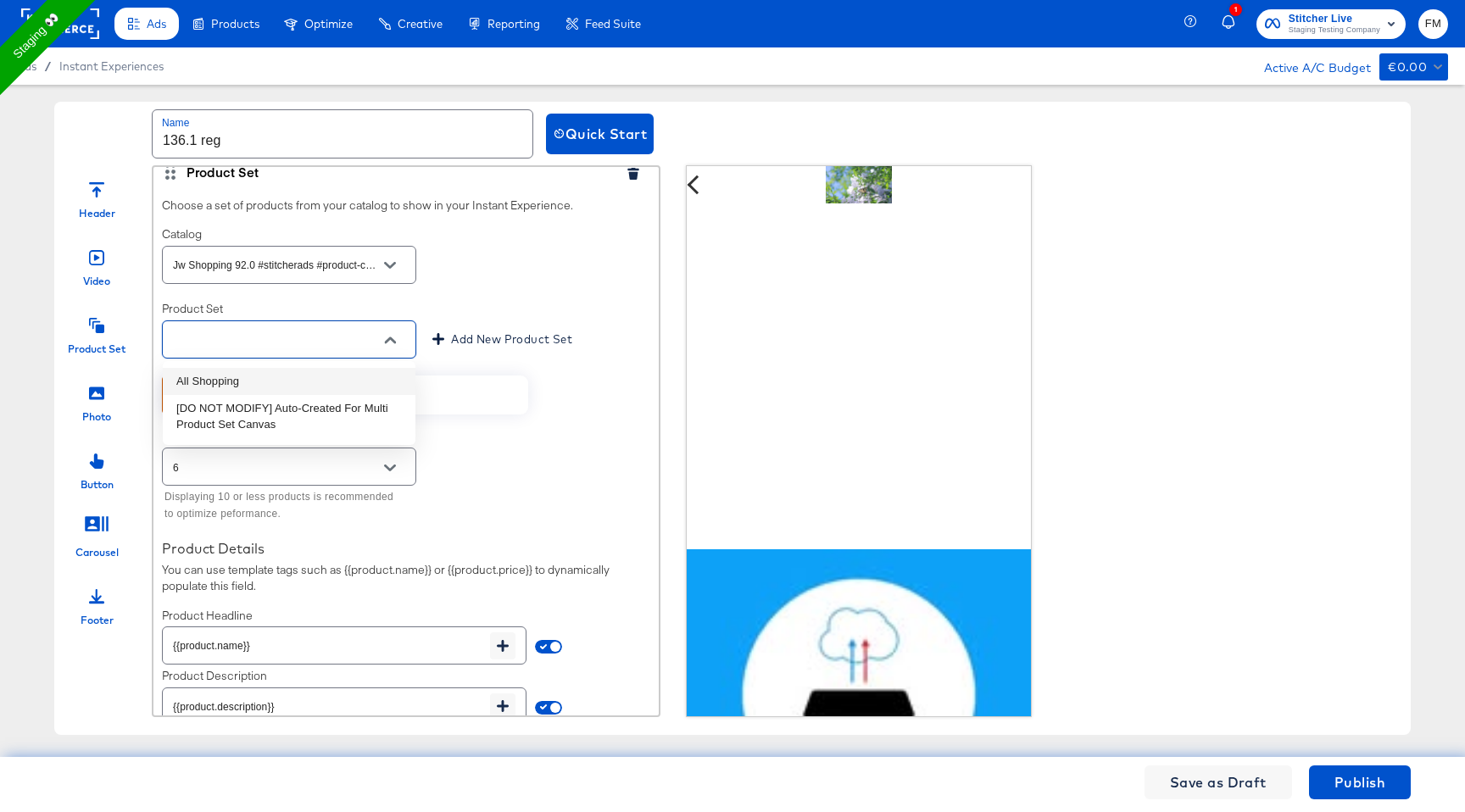 click on "All Shopping" at bounding box center (289, 381) 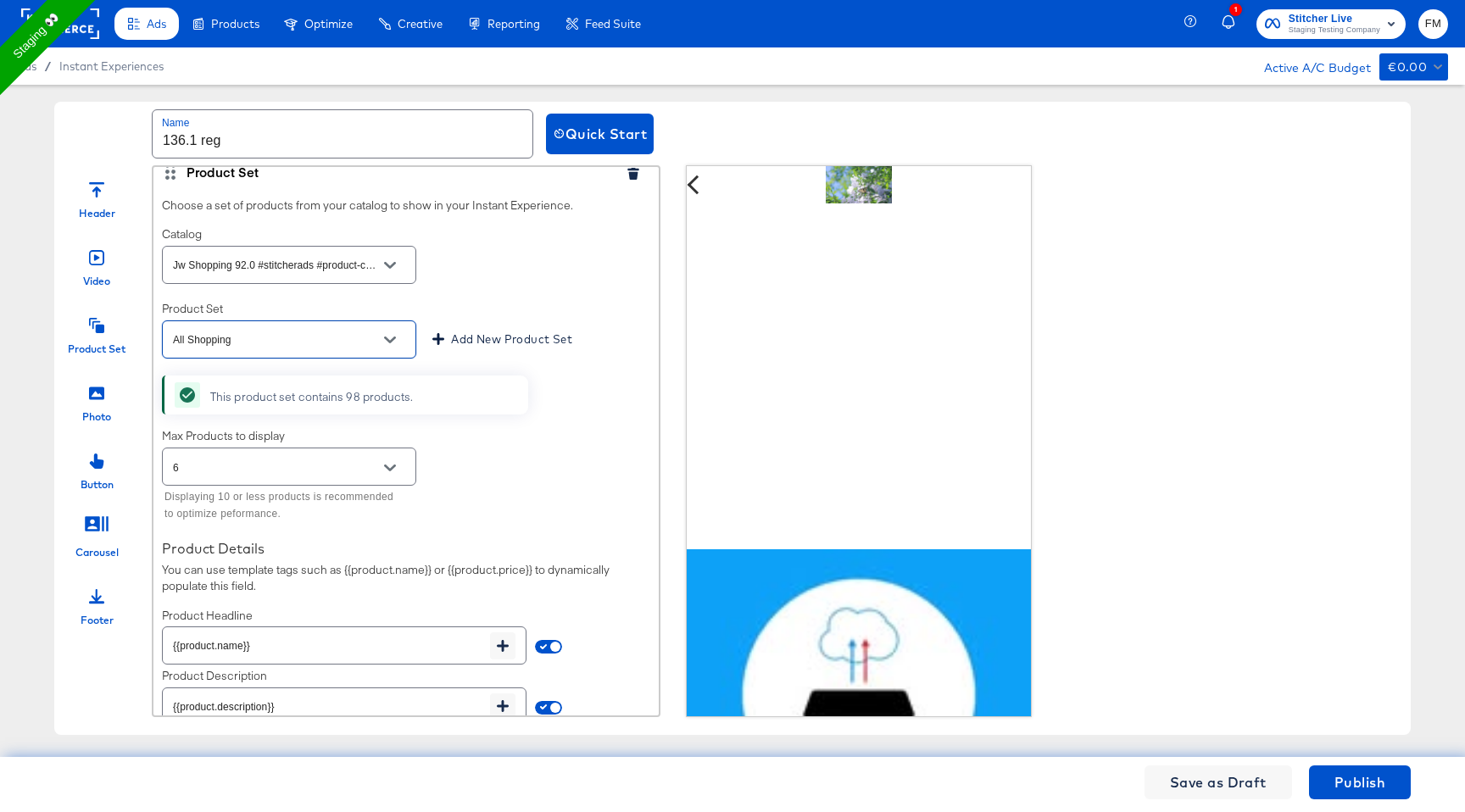 click on "6" at bounding box center [276, 467] 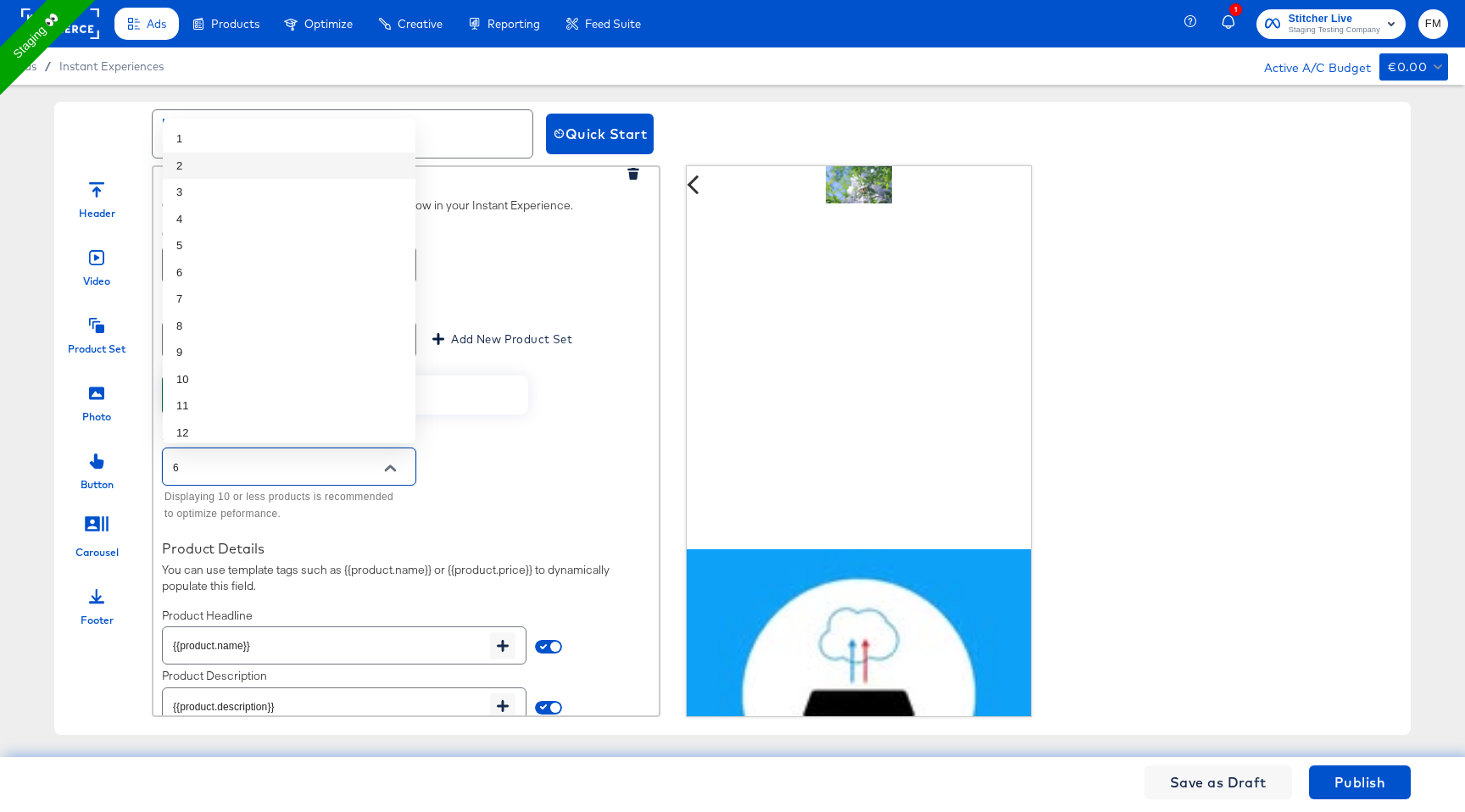 click on "2" at bounding box center (289, 166) 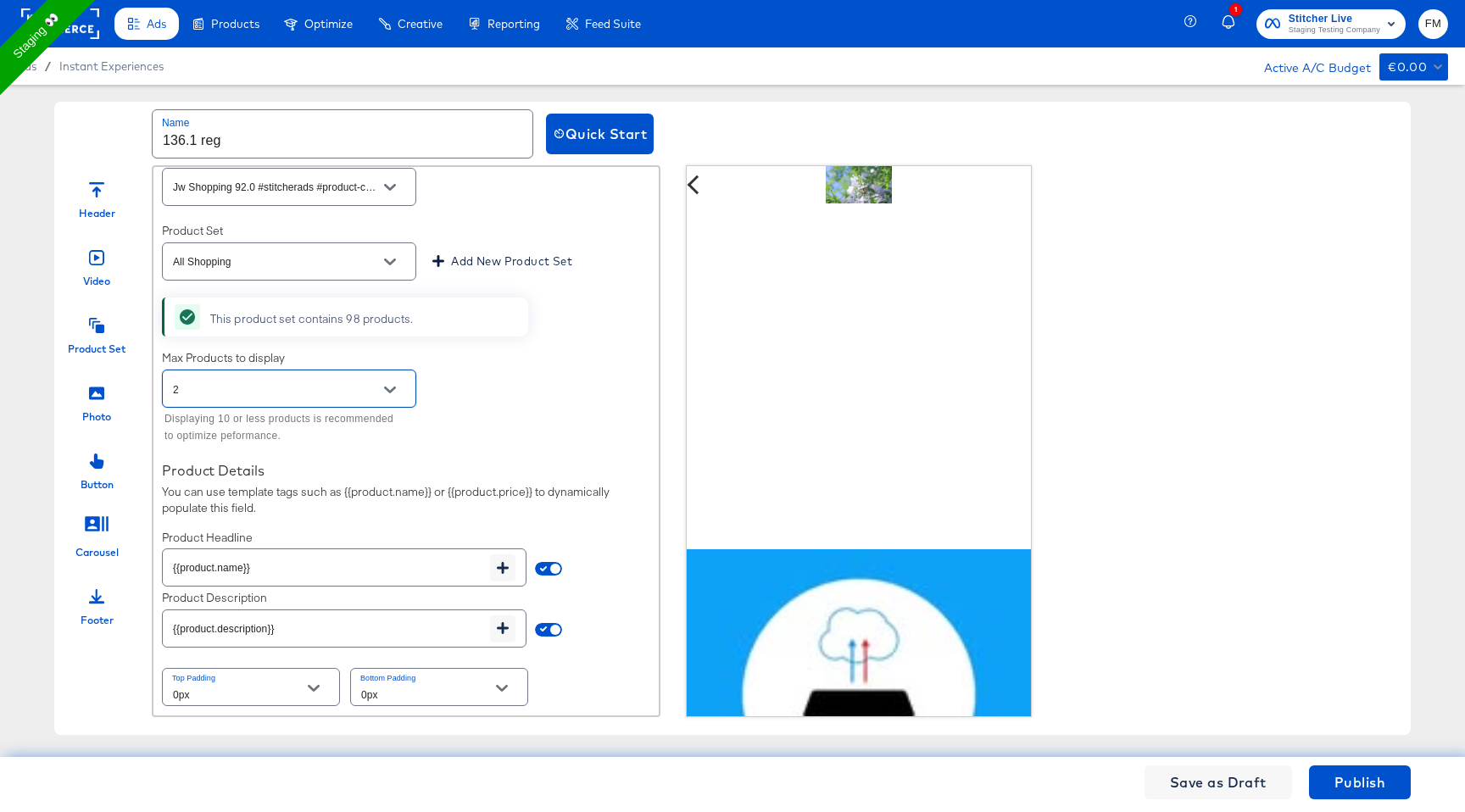 scroll, scrollTop: 879, scrollLeft: 0, axis: vertical 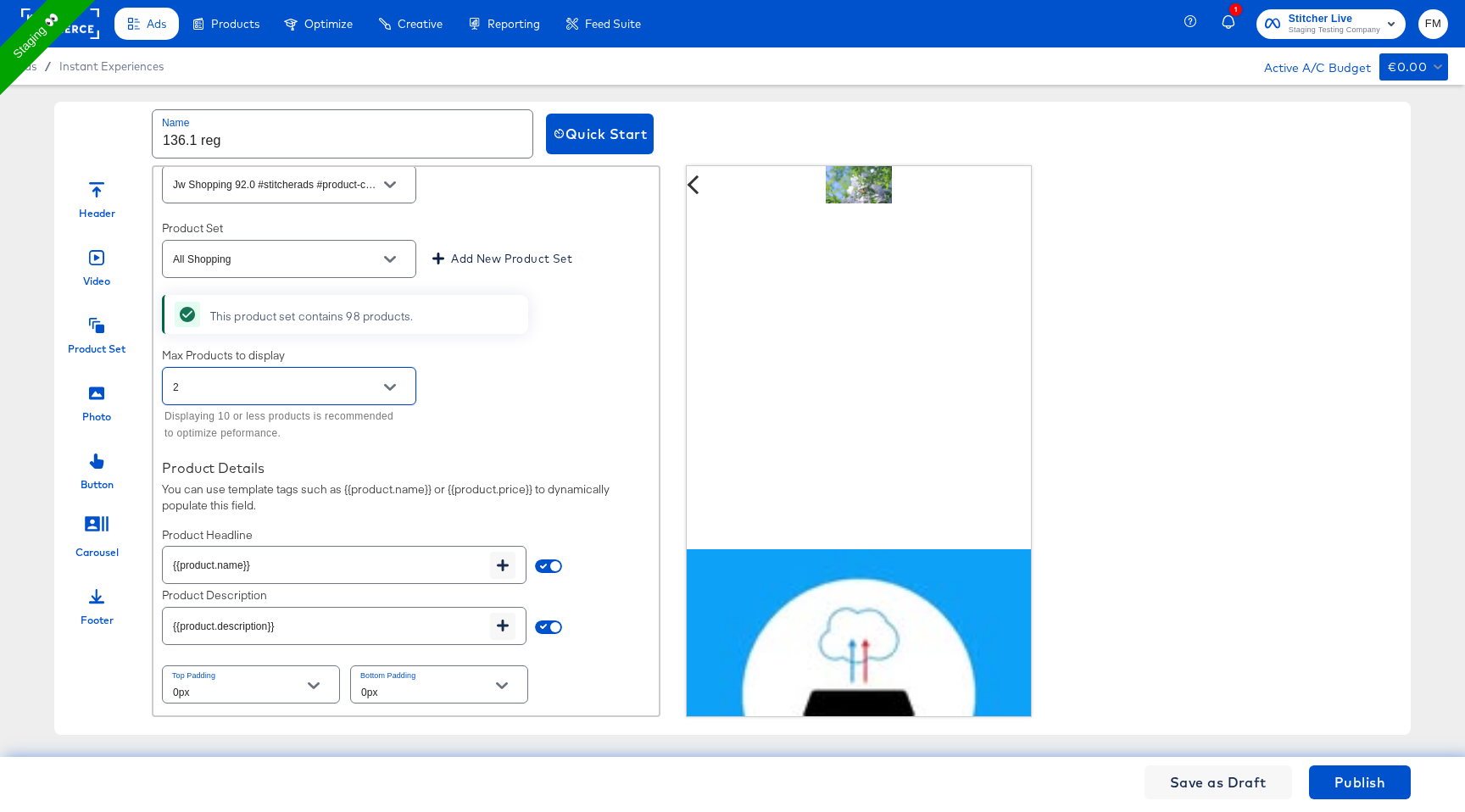 click on "Header Video Product Set Photo Button Carousel Footer" at bounding box center [97, 441] 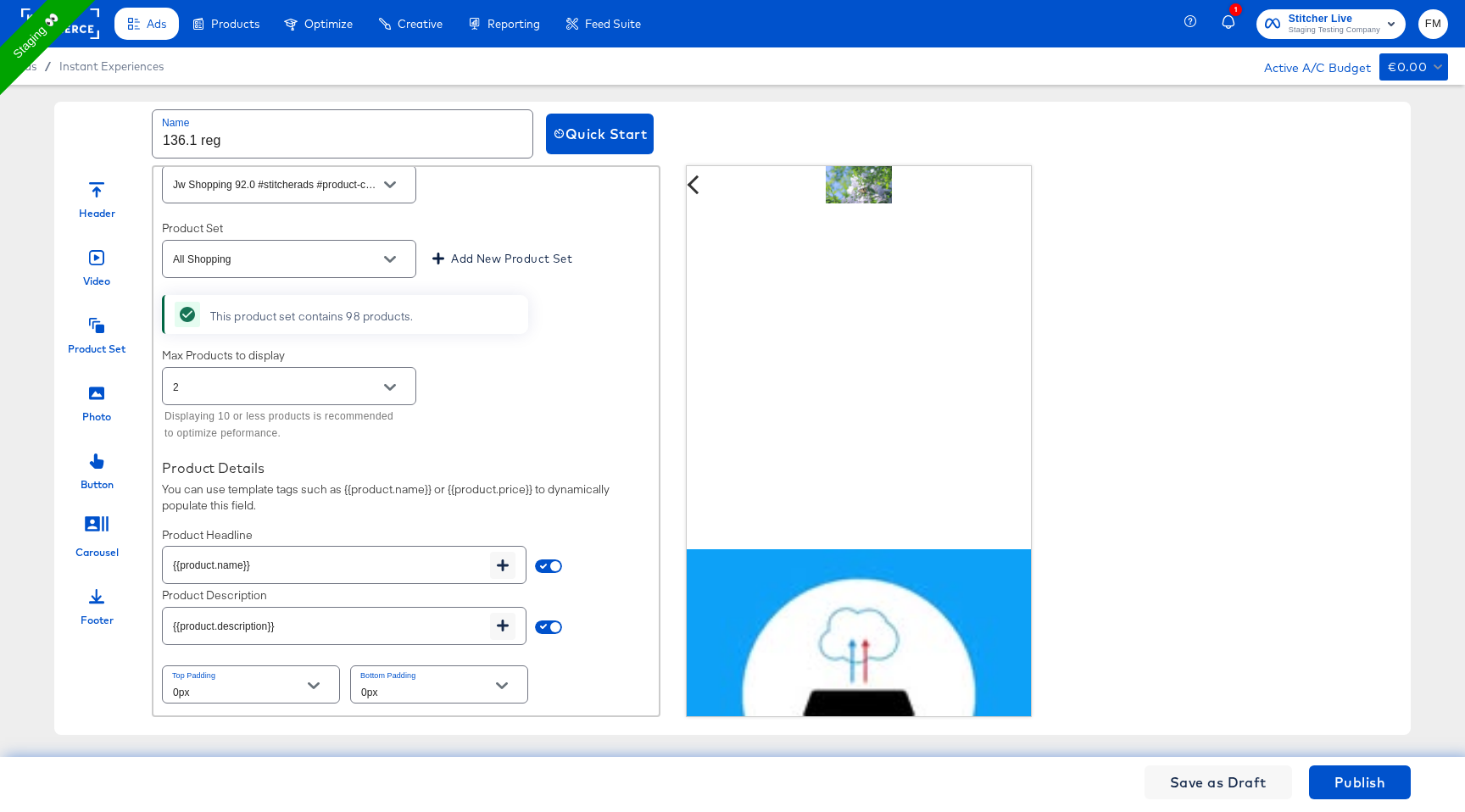 click at bounding box center [97, 594] 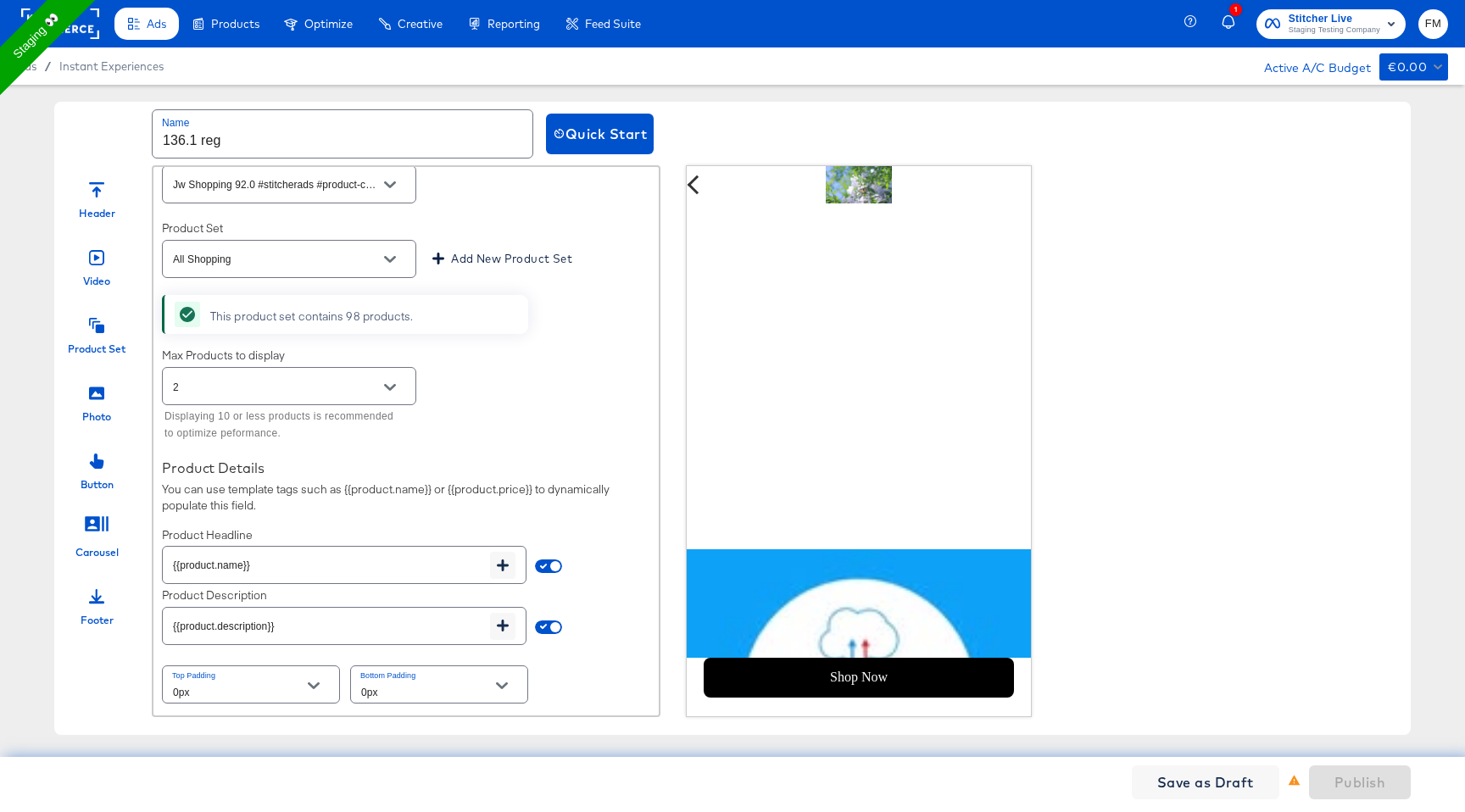 scroll, scrollTop: 1137, scrollLeft: 0, axis: vertical 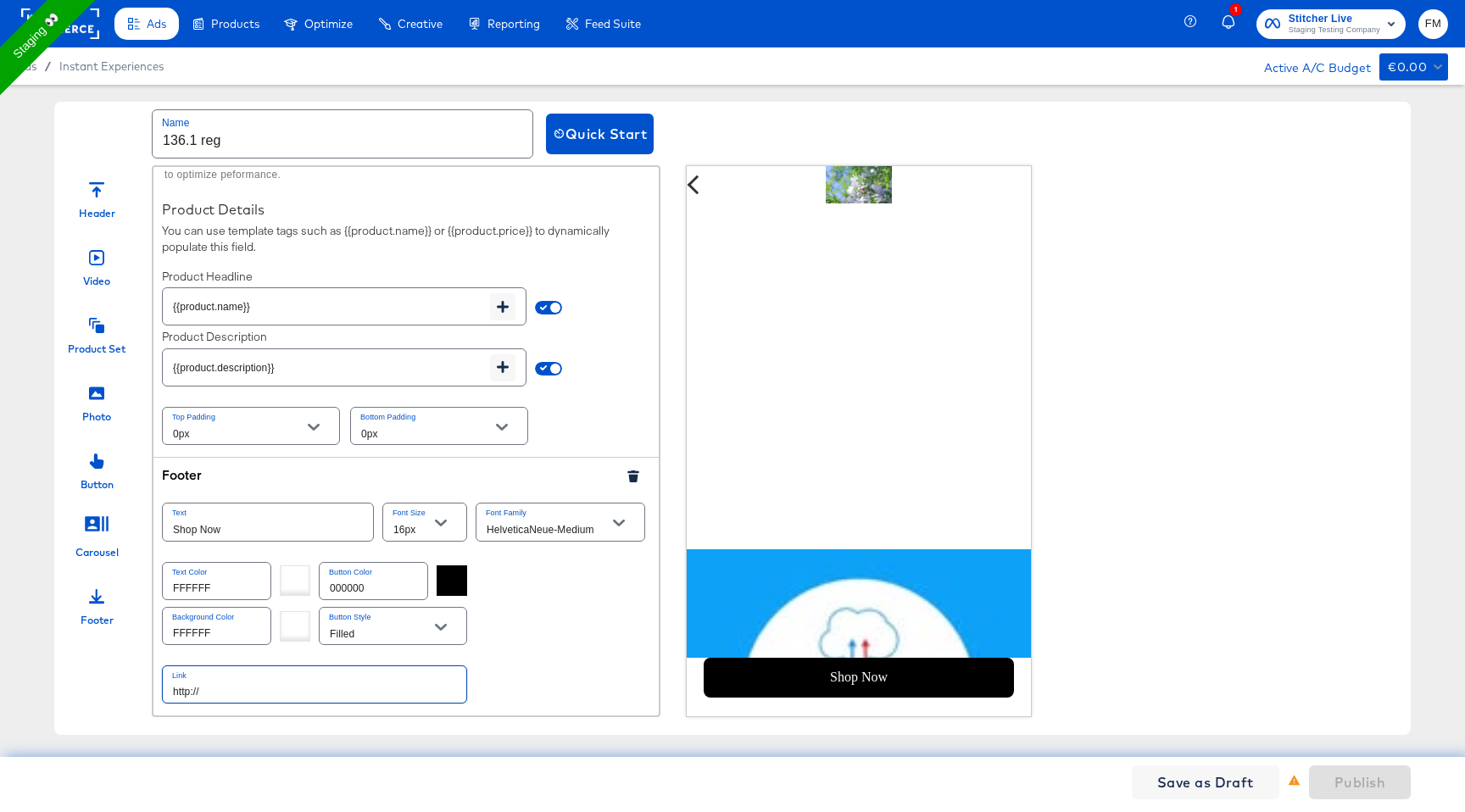 click on "http://" at bounding box center (315, 684) 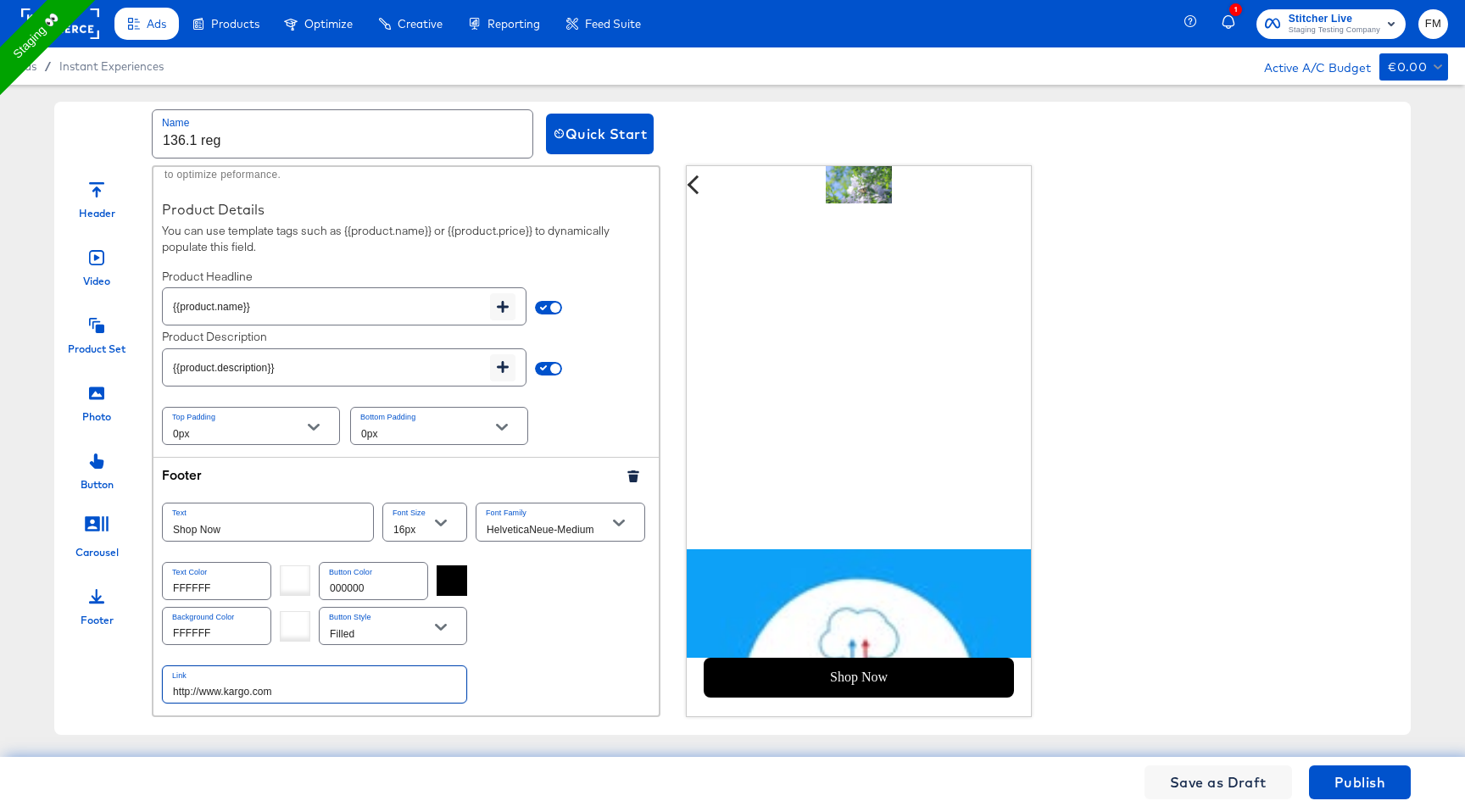 scroll, scrollTop: 493, scrollLeft: 0, axis: vertical 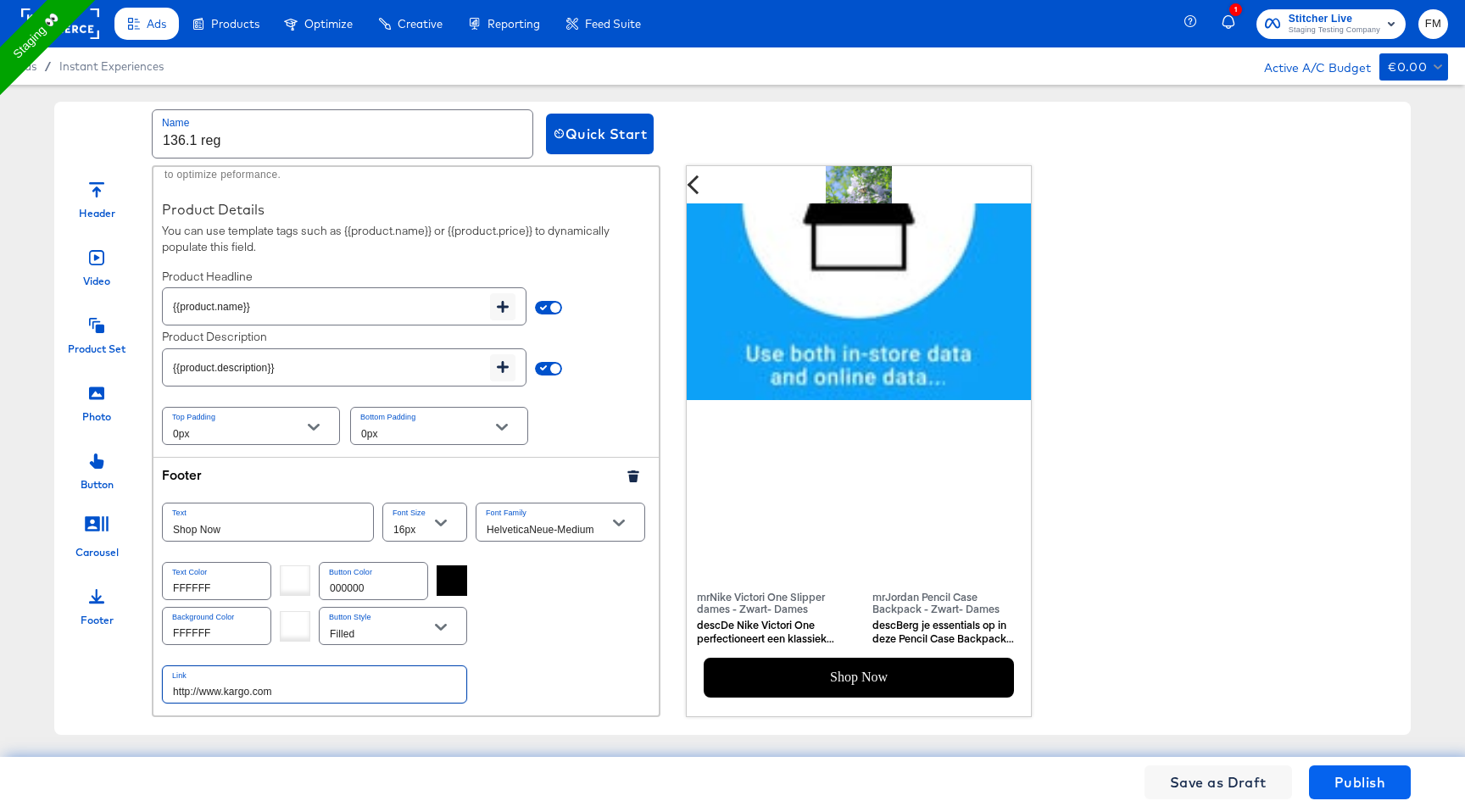 type on "http://www.kargo.com" 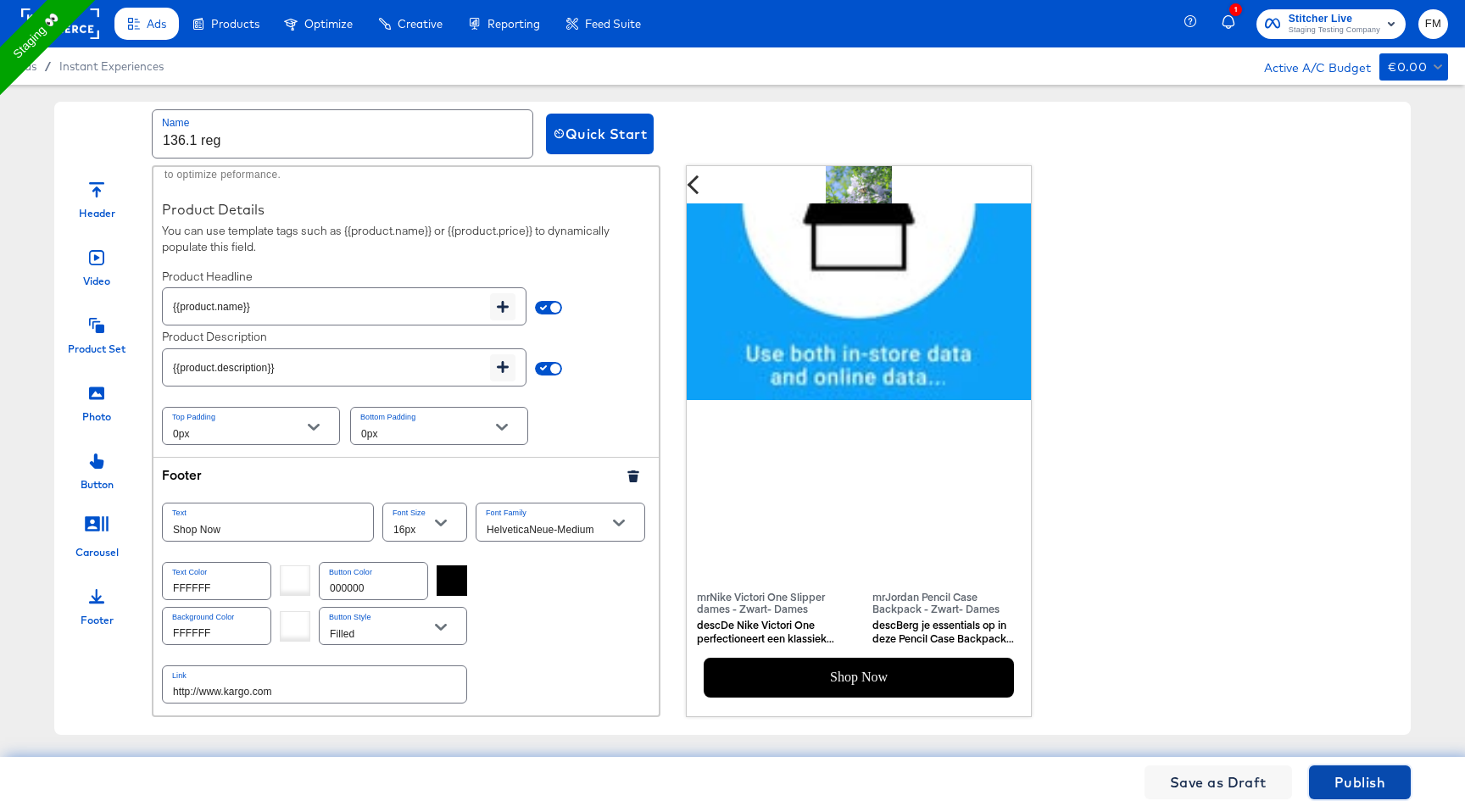 click on "Publish" at bounding box center (1360, 782) 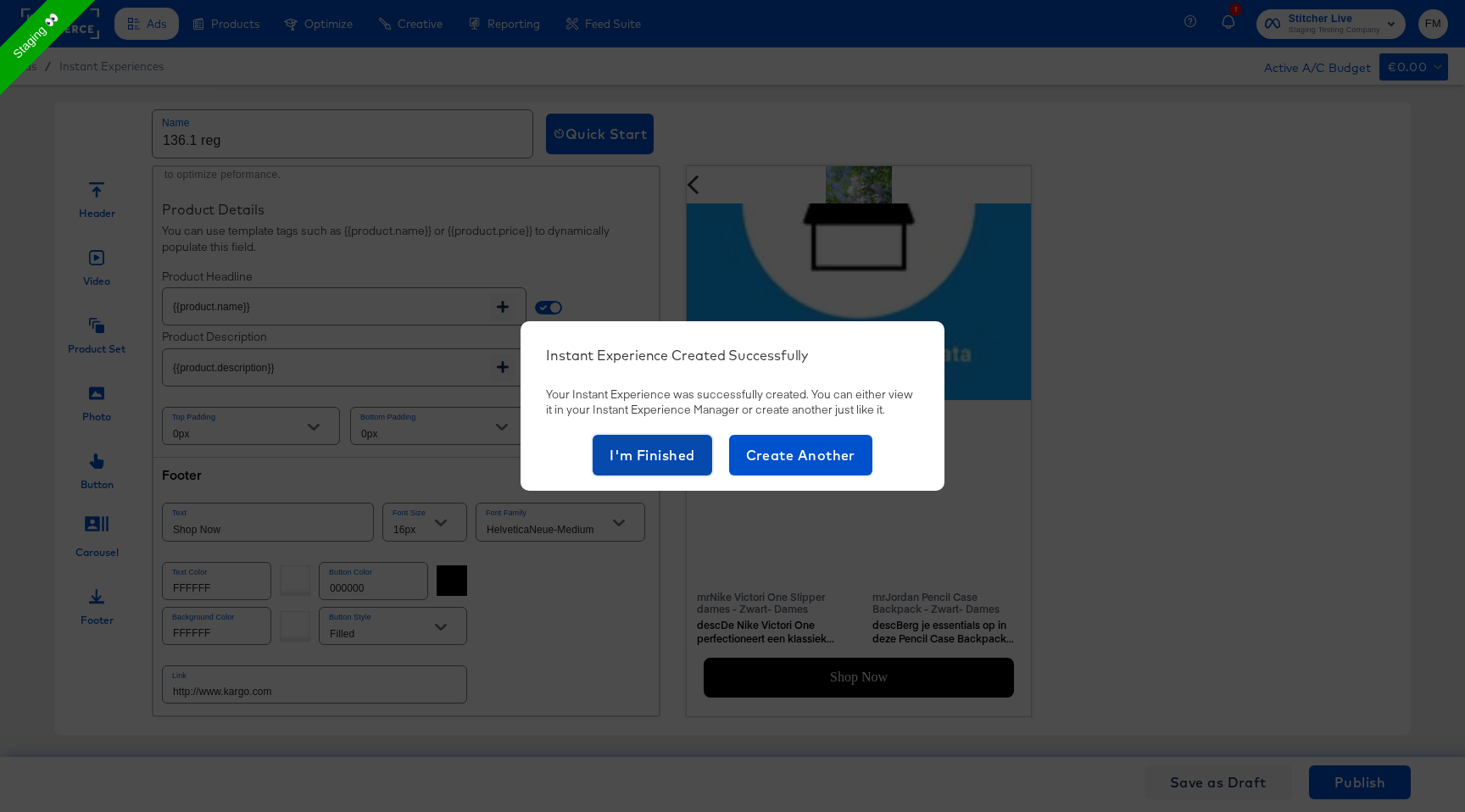 click on "I'm Finished" at bounding box center (652, 455) 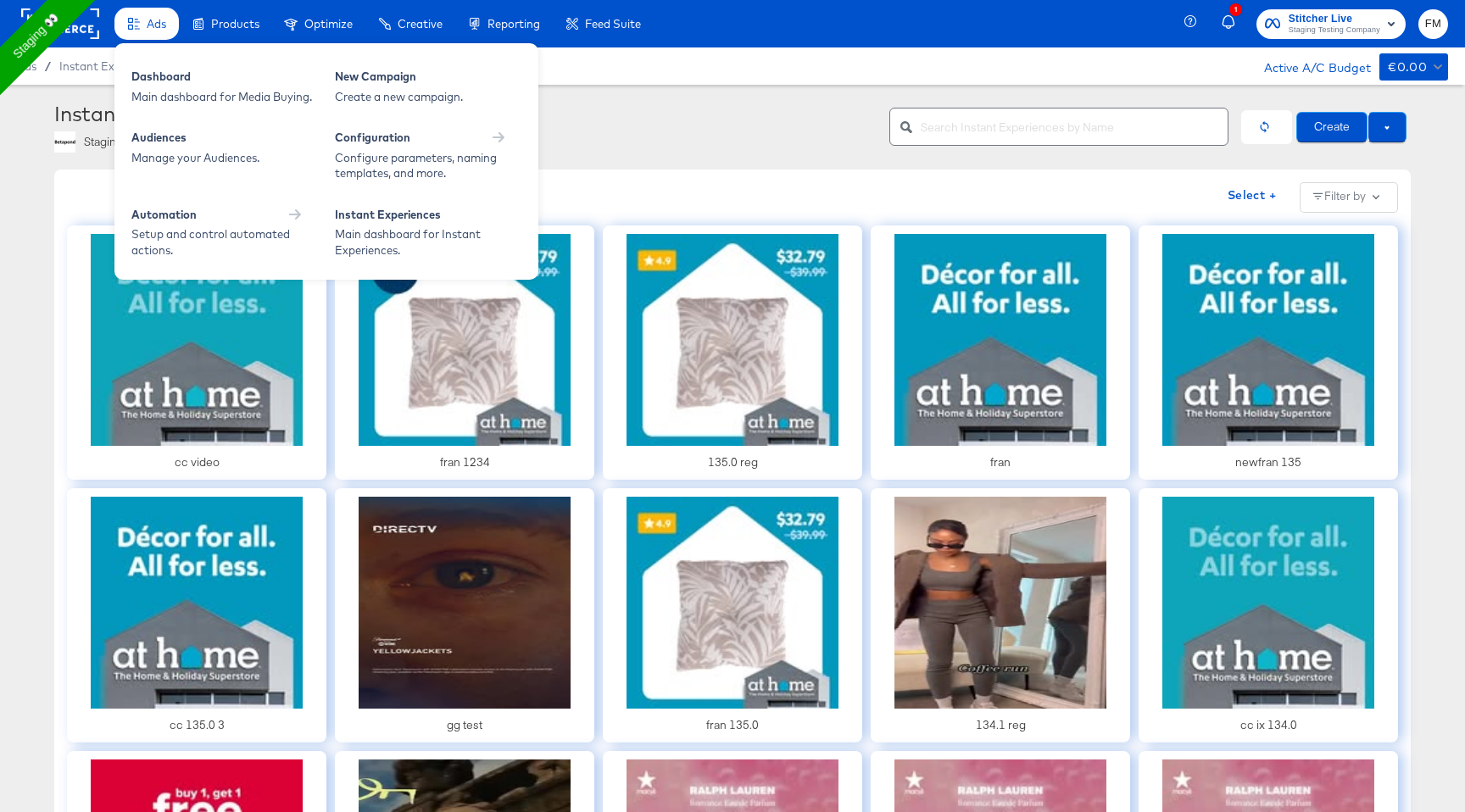 click on "Ads" at bounding box center (156, 24) 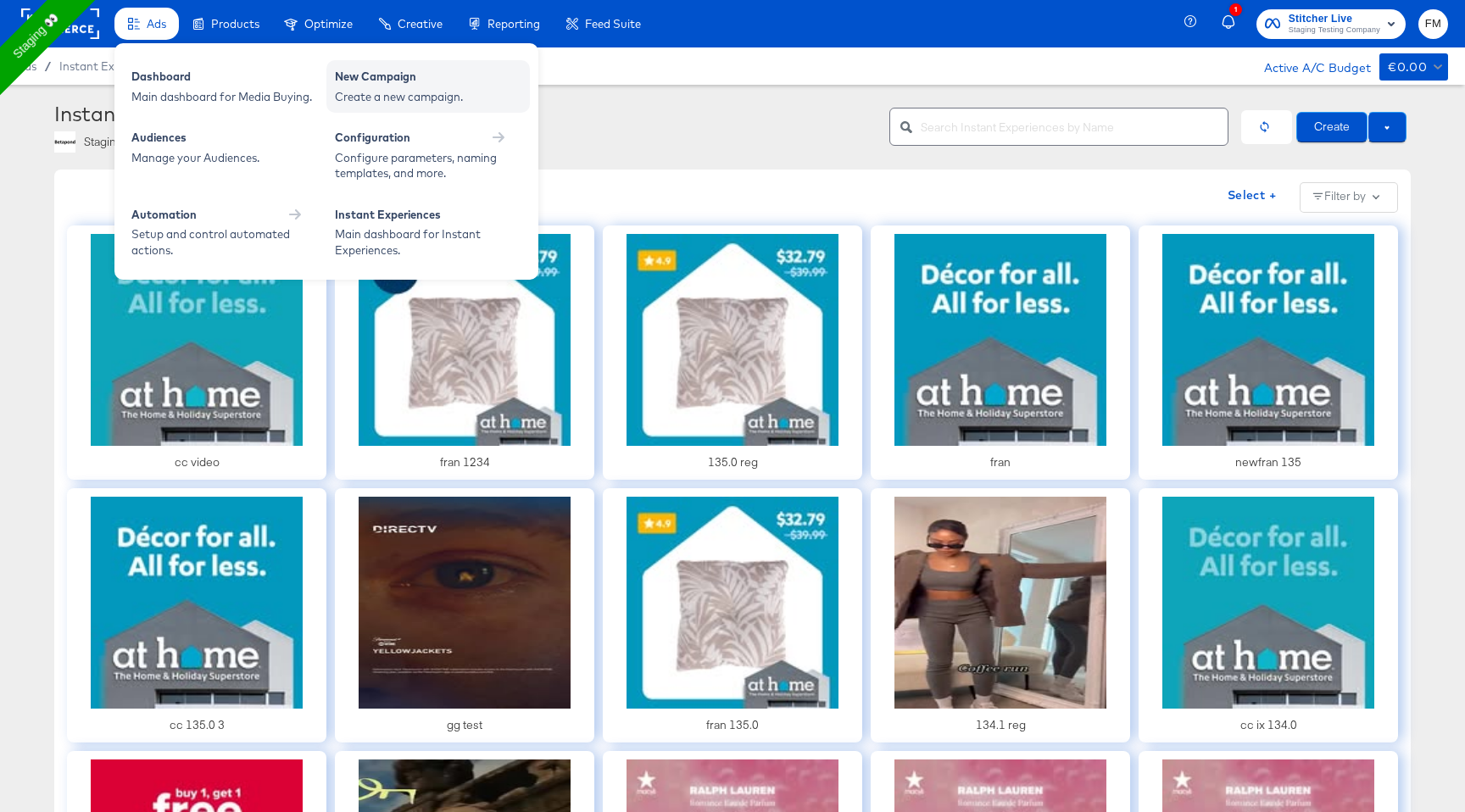 click on "New Campaign" at bounding box center [428, 79] 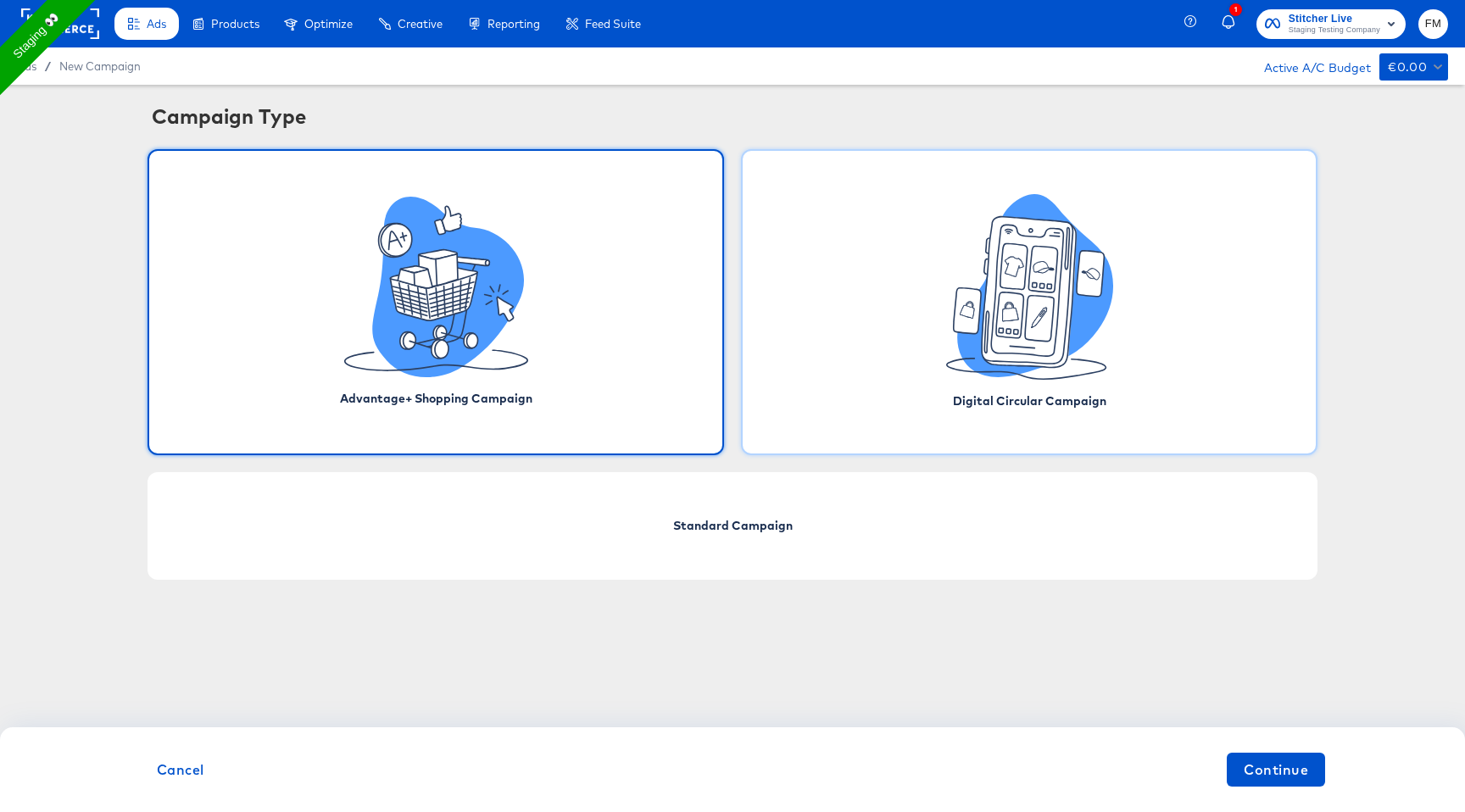 click on "Digital Circular Campaign" at bounding box center (1029, 302) 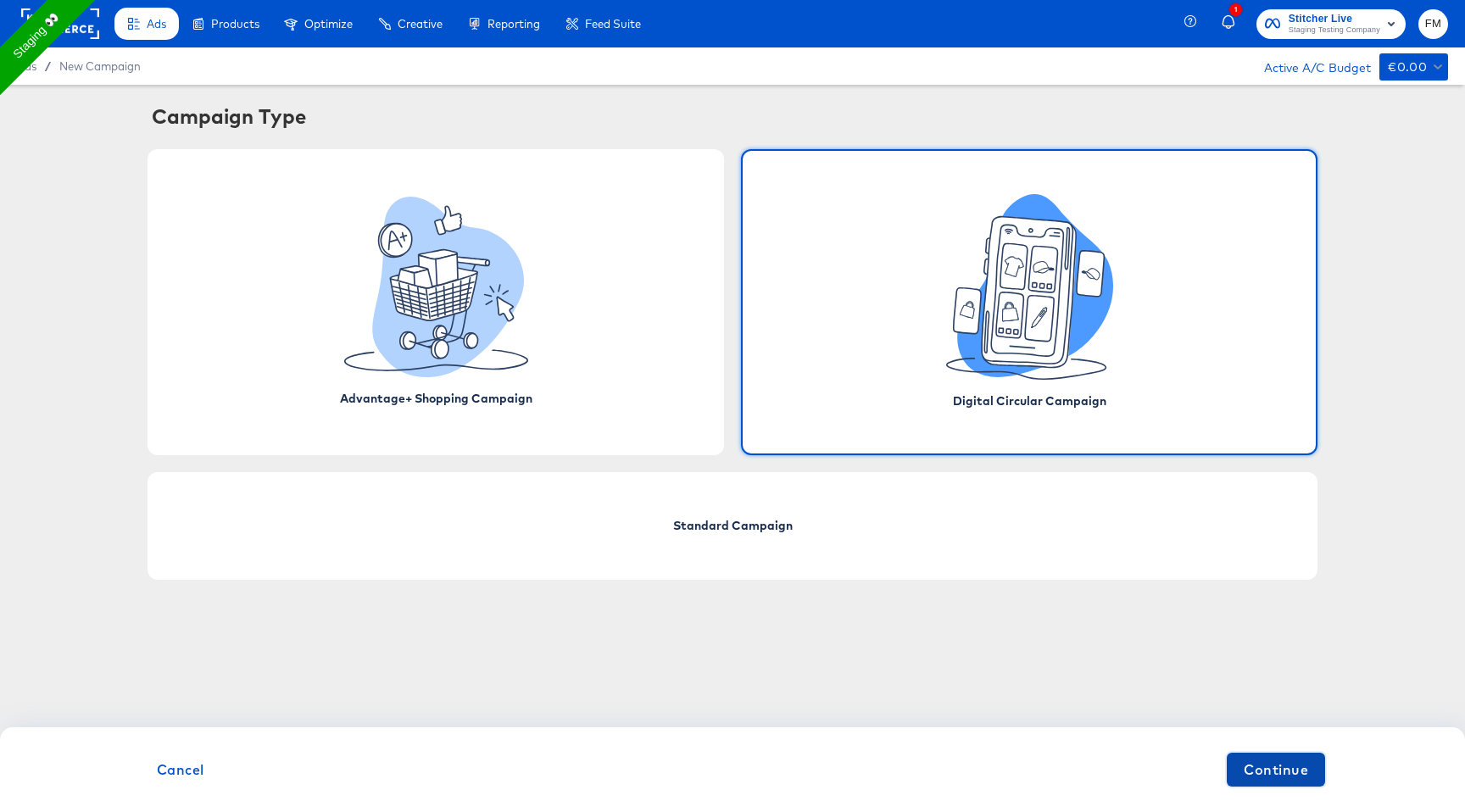 click on "Continue" at bounding box center [1276, 770] 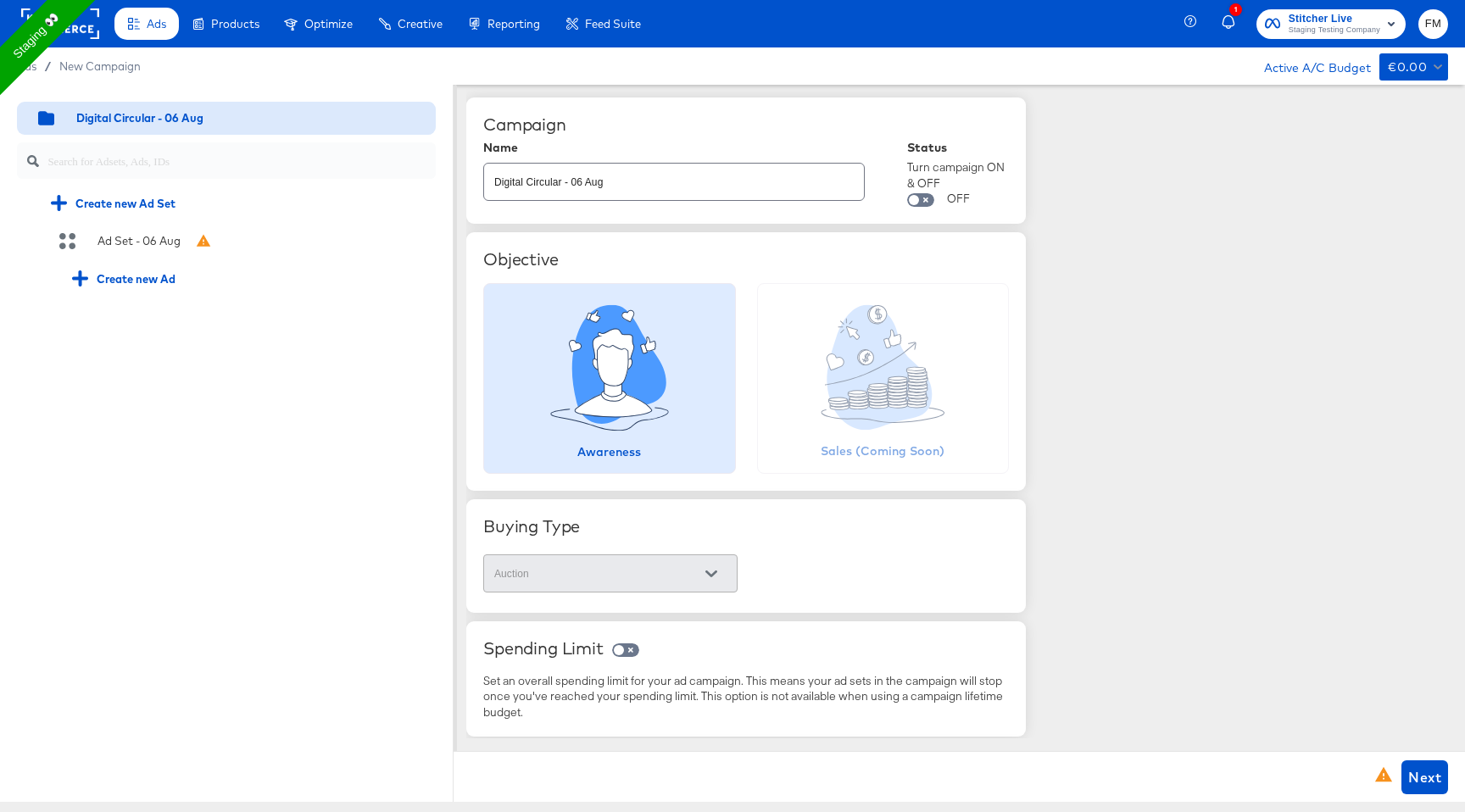 scroll, scrollTop: 123, scrollLeft: 0, axis: vertical 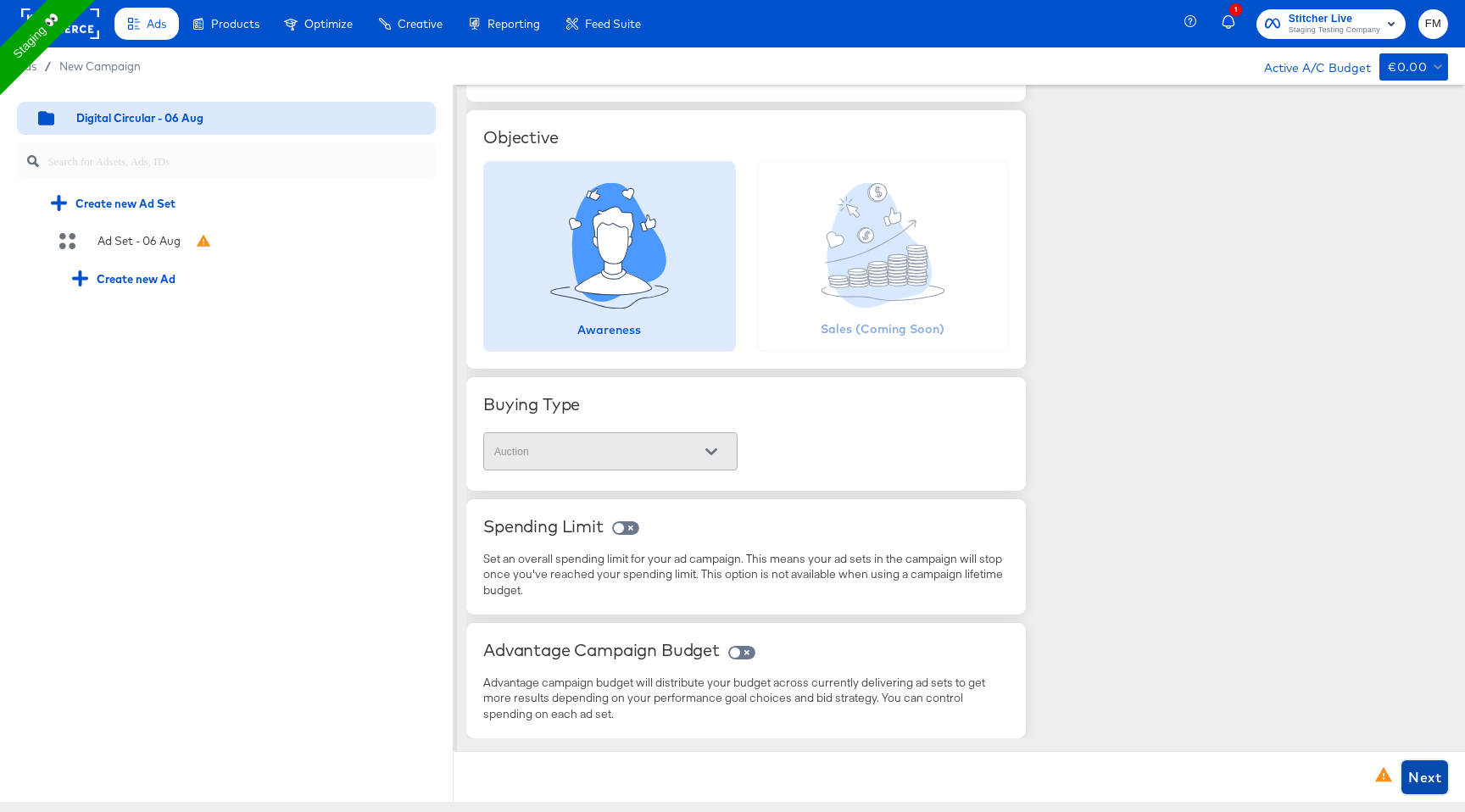 click on "Next" at bounding box center (1424, 777) 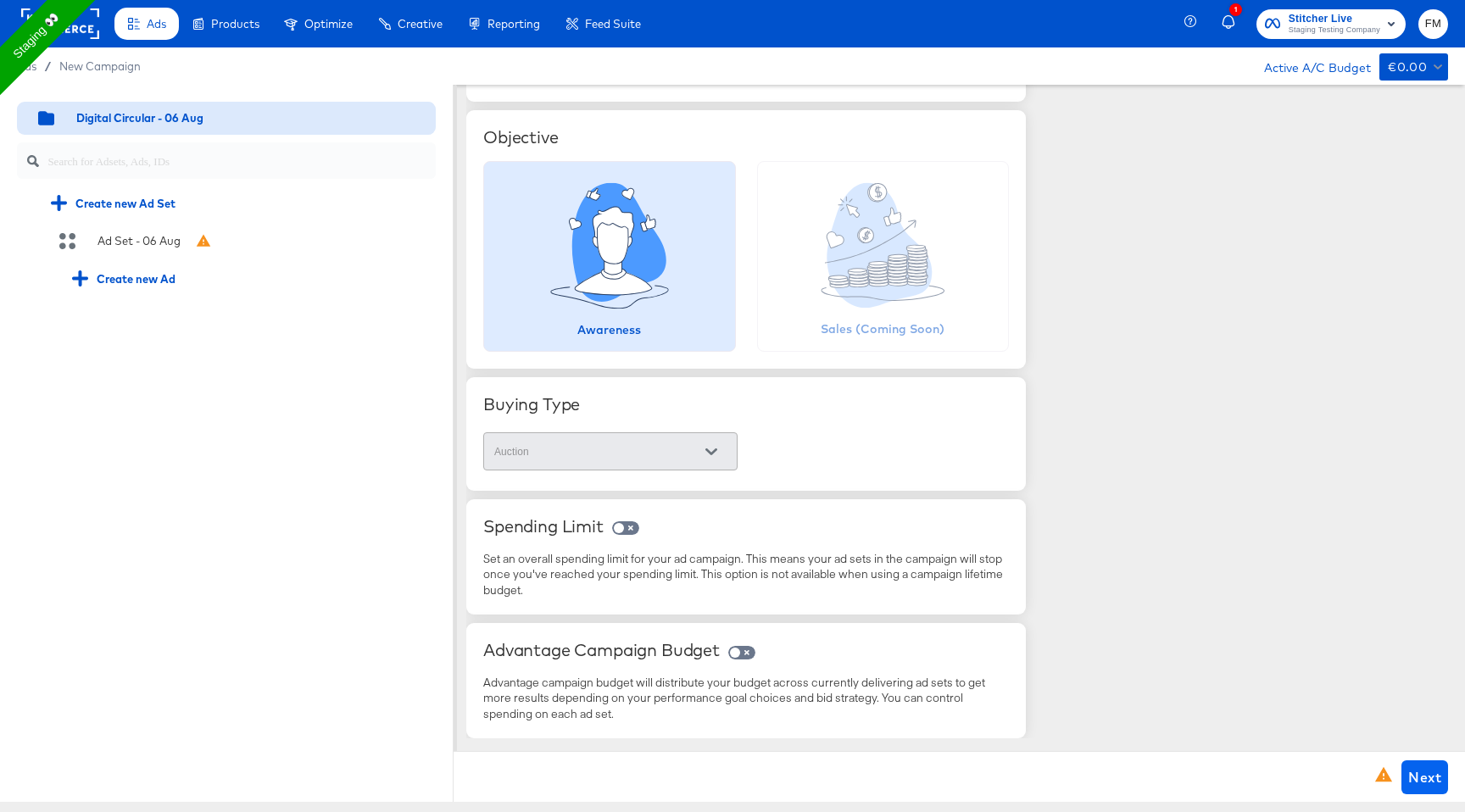 scroll, scrollTop: 0, scrollLeft: 0, axis: both 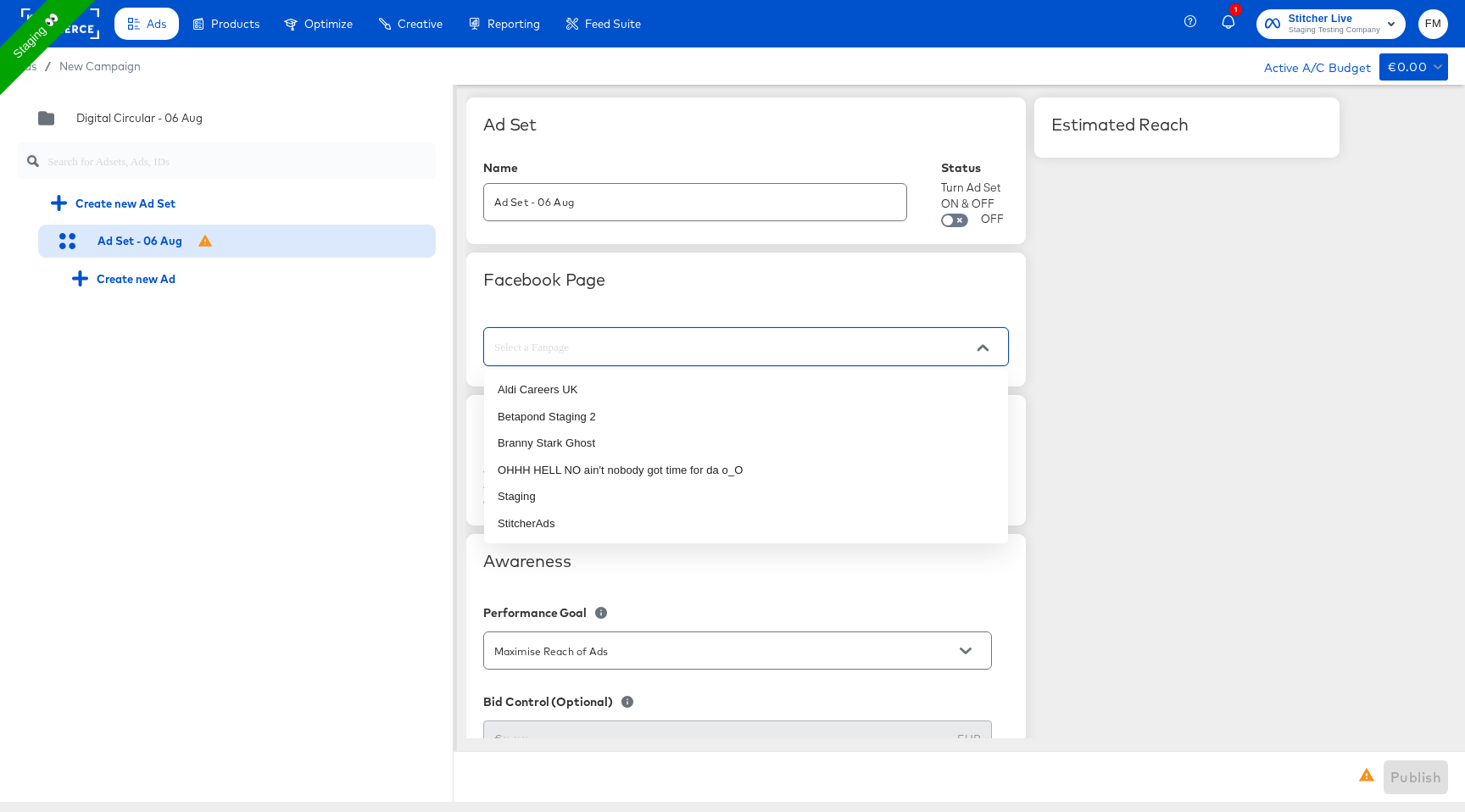 click at bounding box center (732, 347) 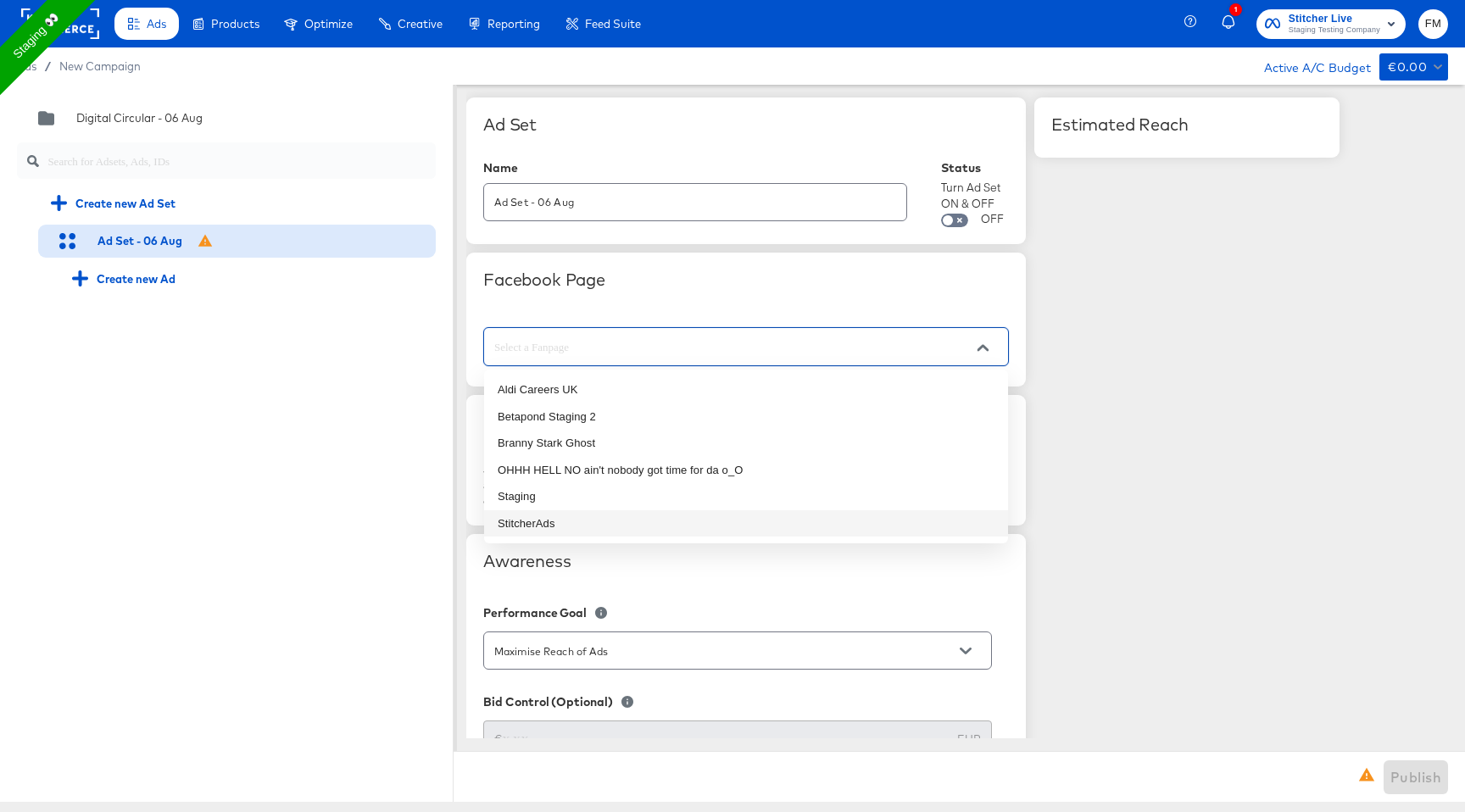 click on "StitcherAds" at bounding box center [746, 524] 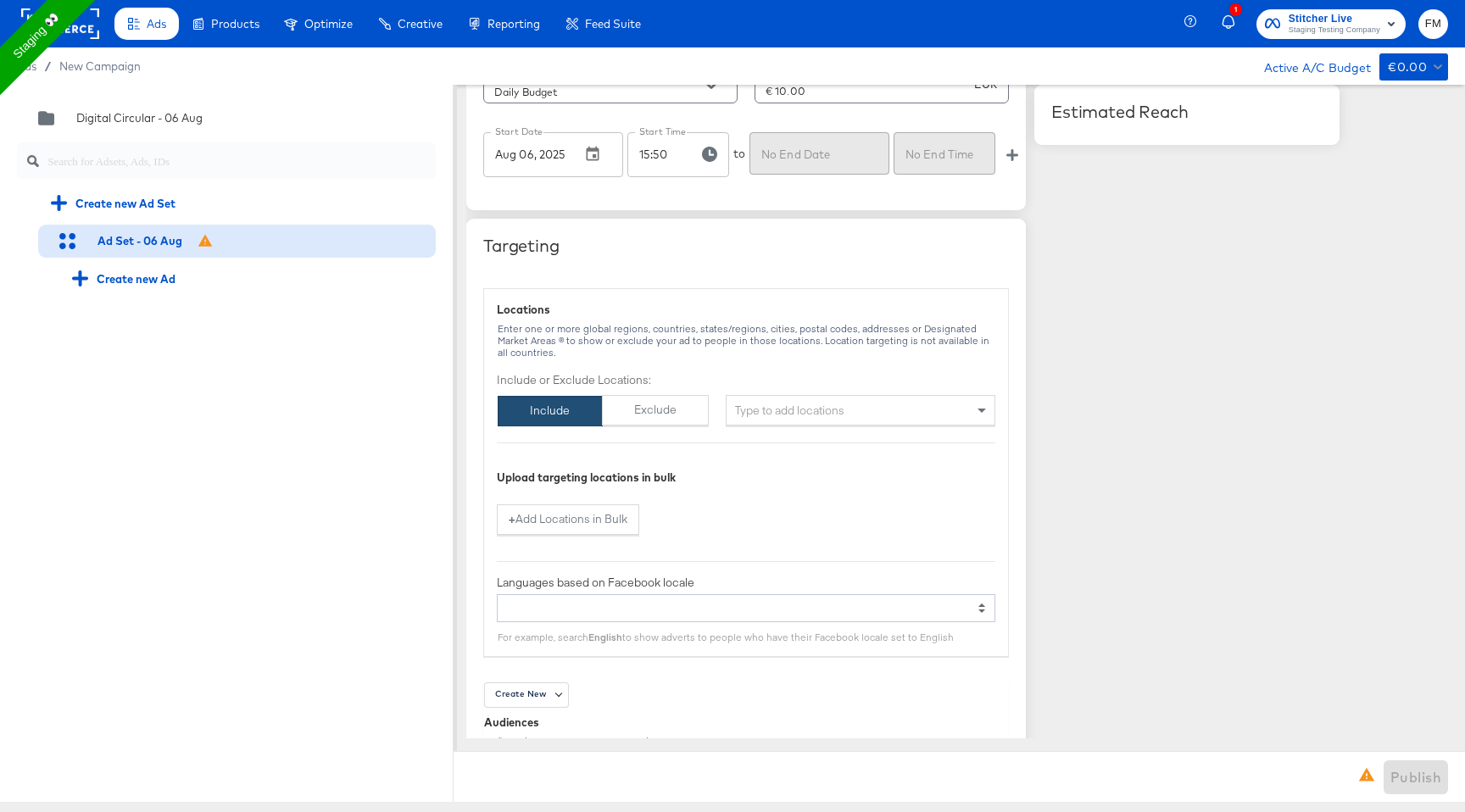 scroll, scrollTop: 918, scrollLeft: 0, axis: vertical 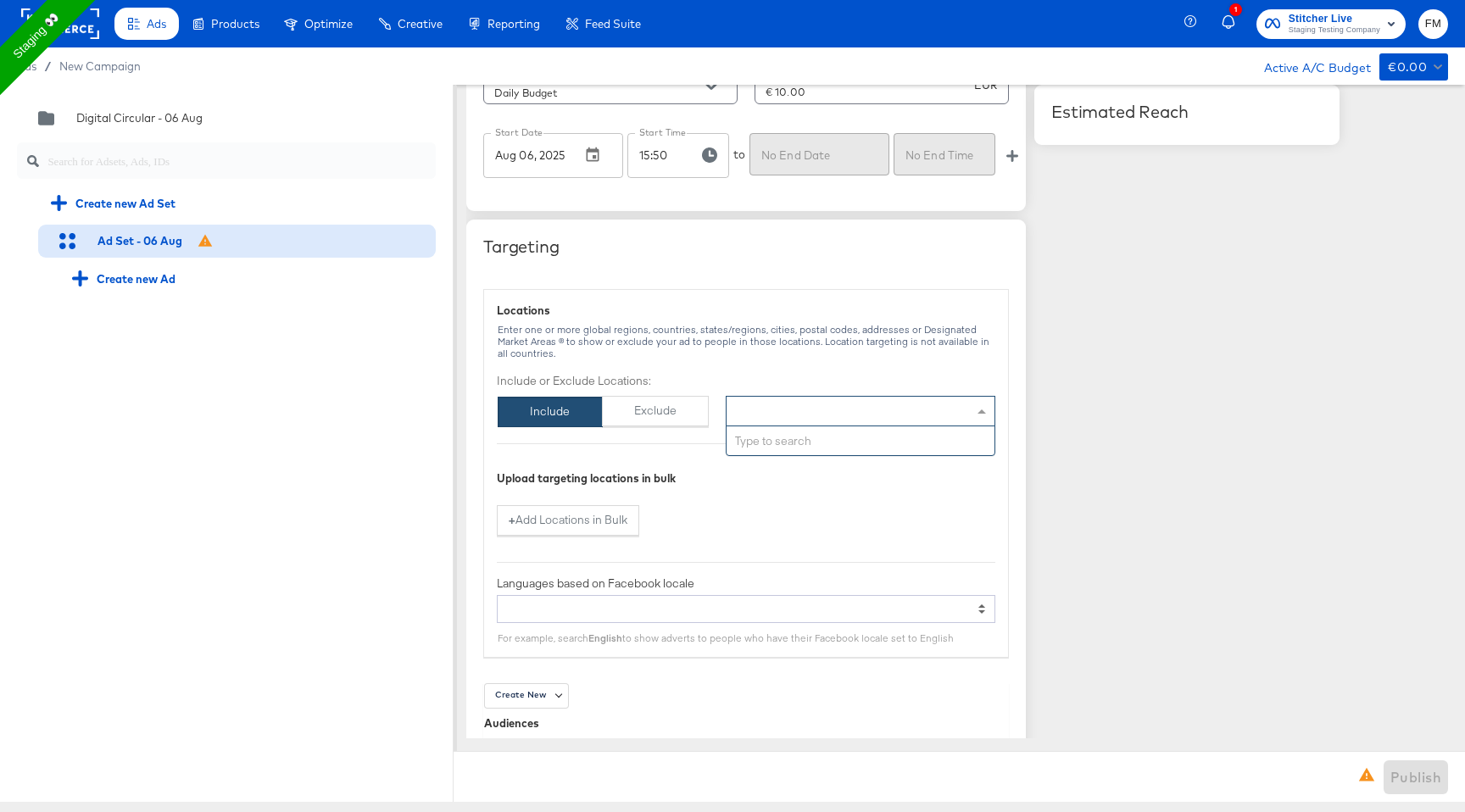 click on "Type to add locations" at bounding box center [861, 411] 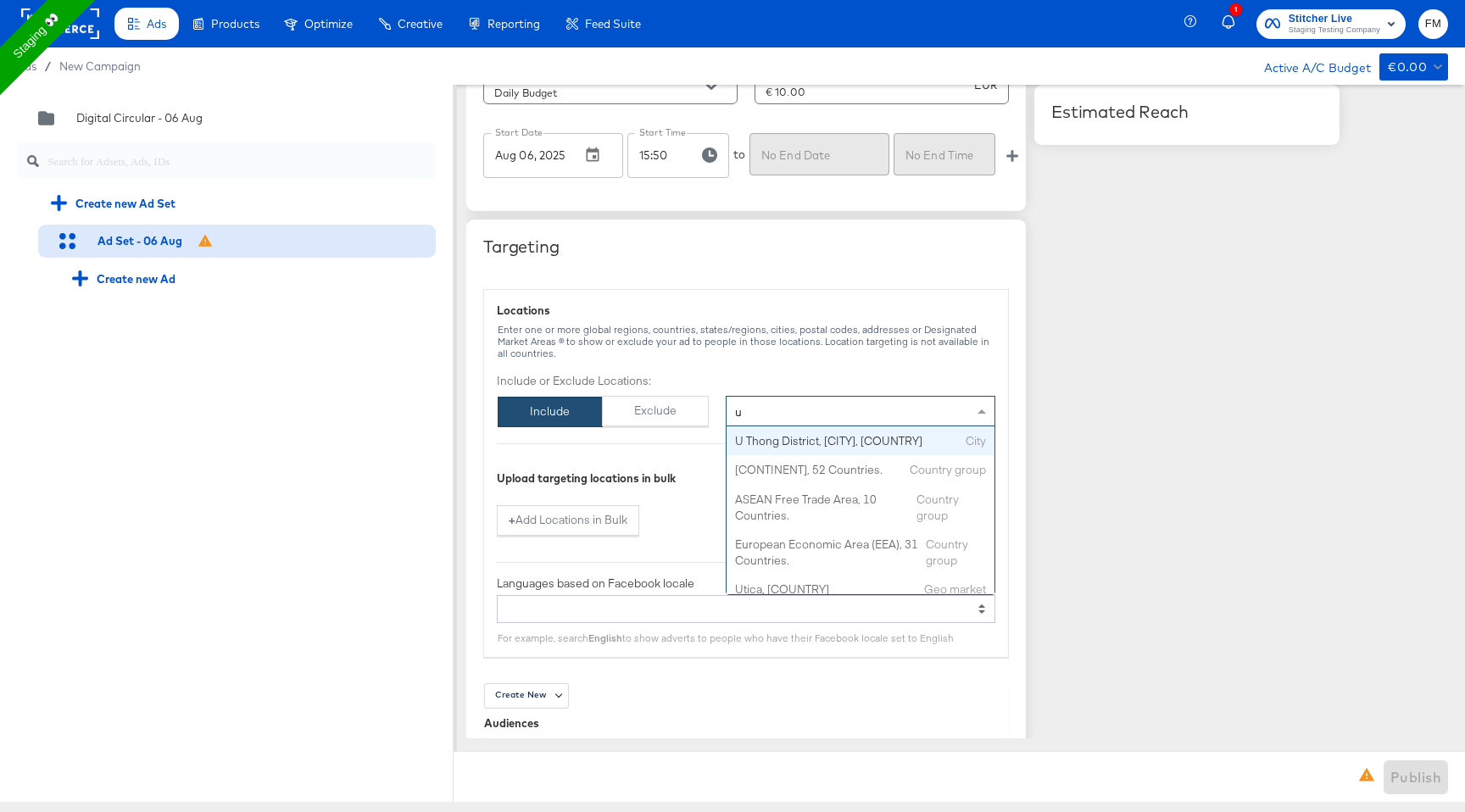 type on "un" 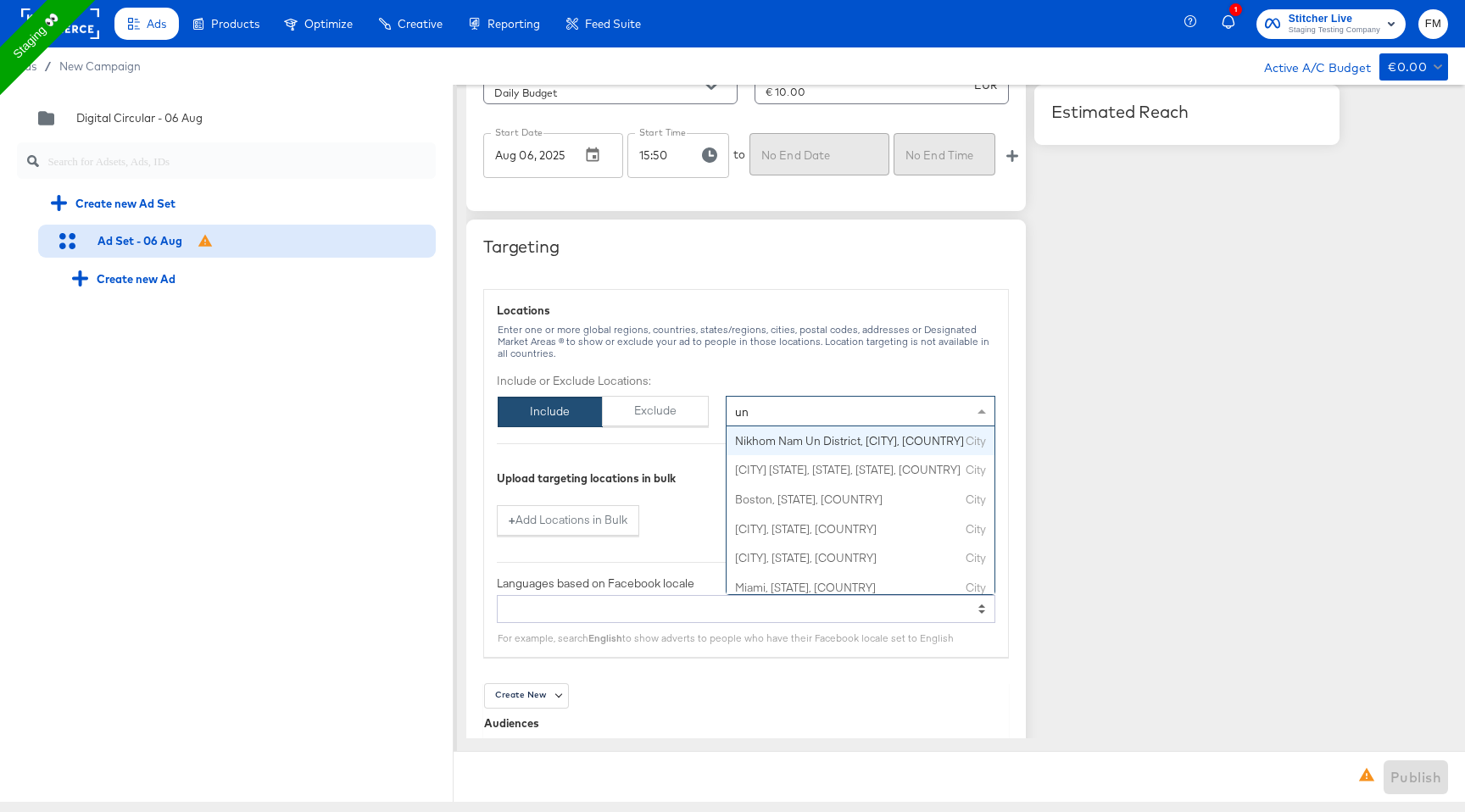 scroll, scrollTop: 156, scrollLeft: 0, axis: vertical 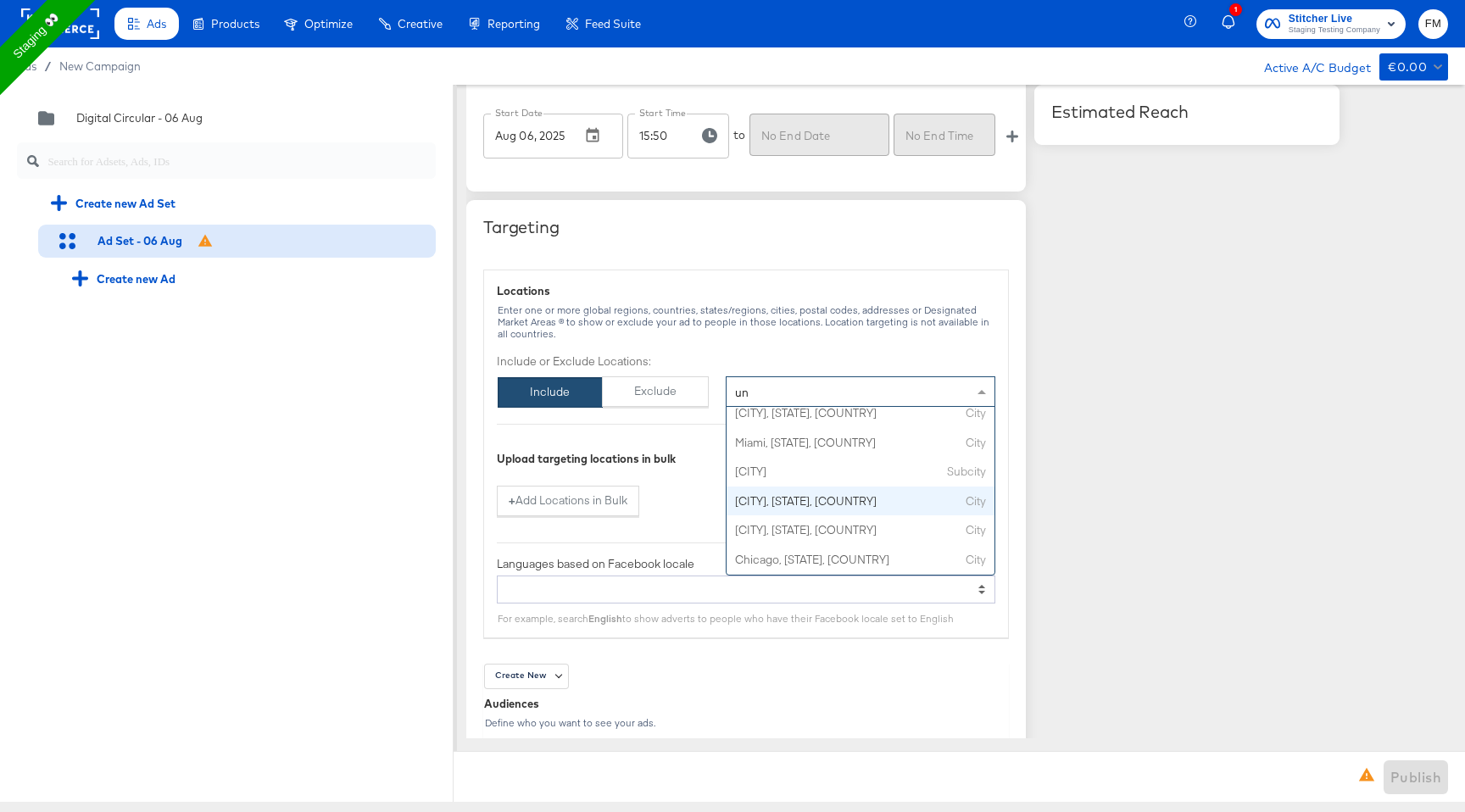 type 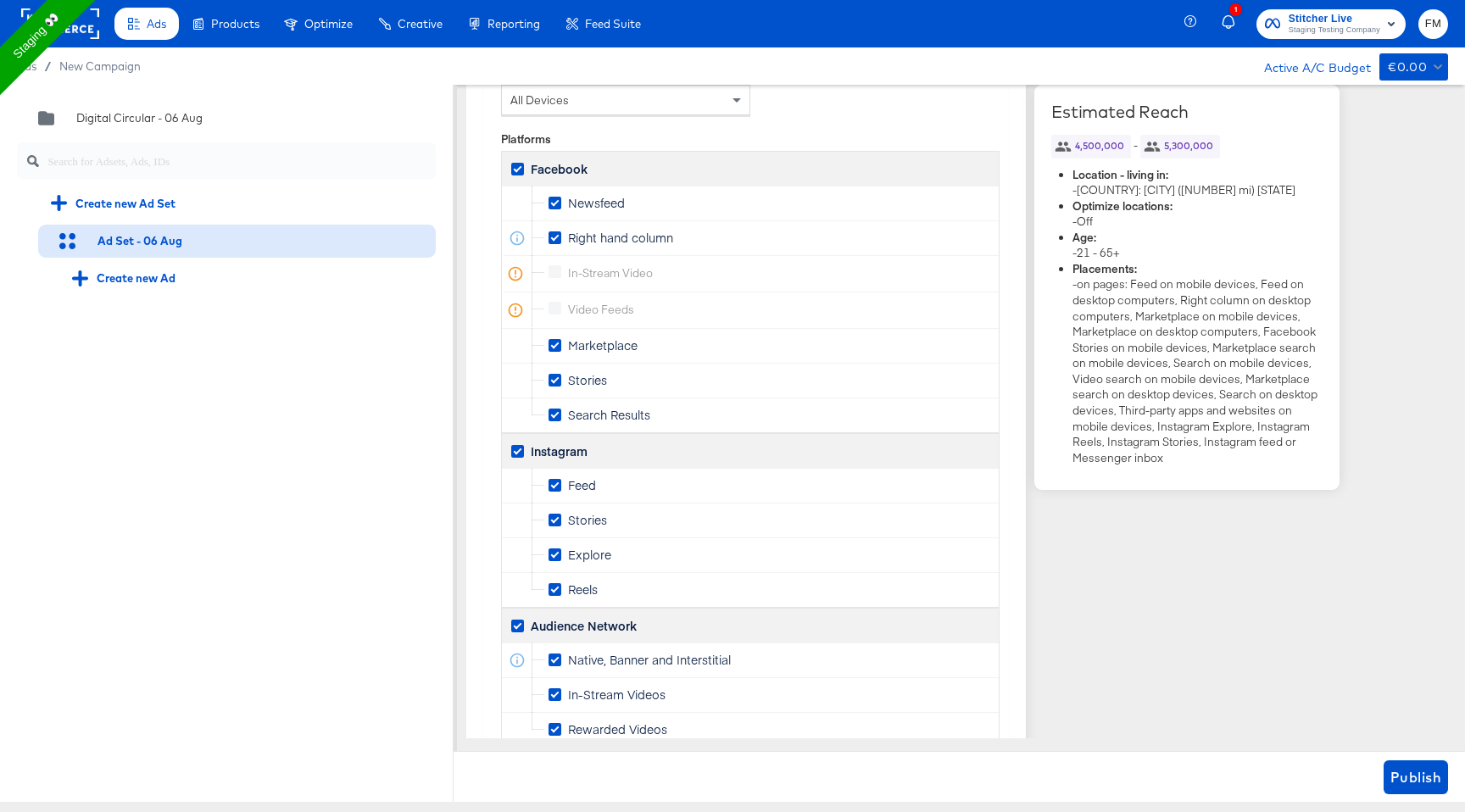 scroll, scrollTop: 2625, scrollLeft: 0, axis: vertical 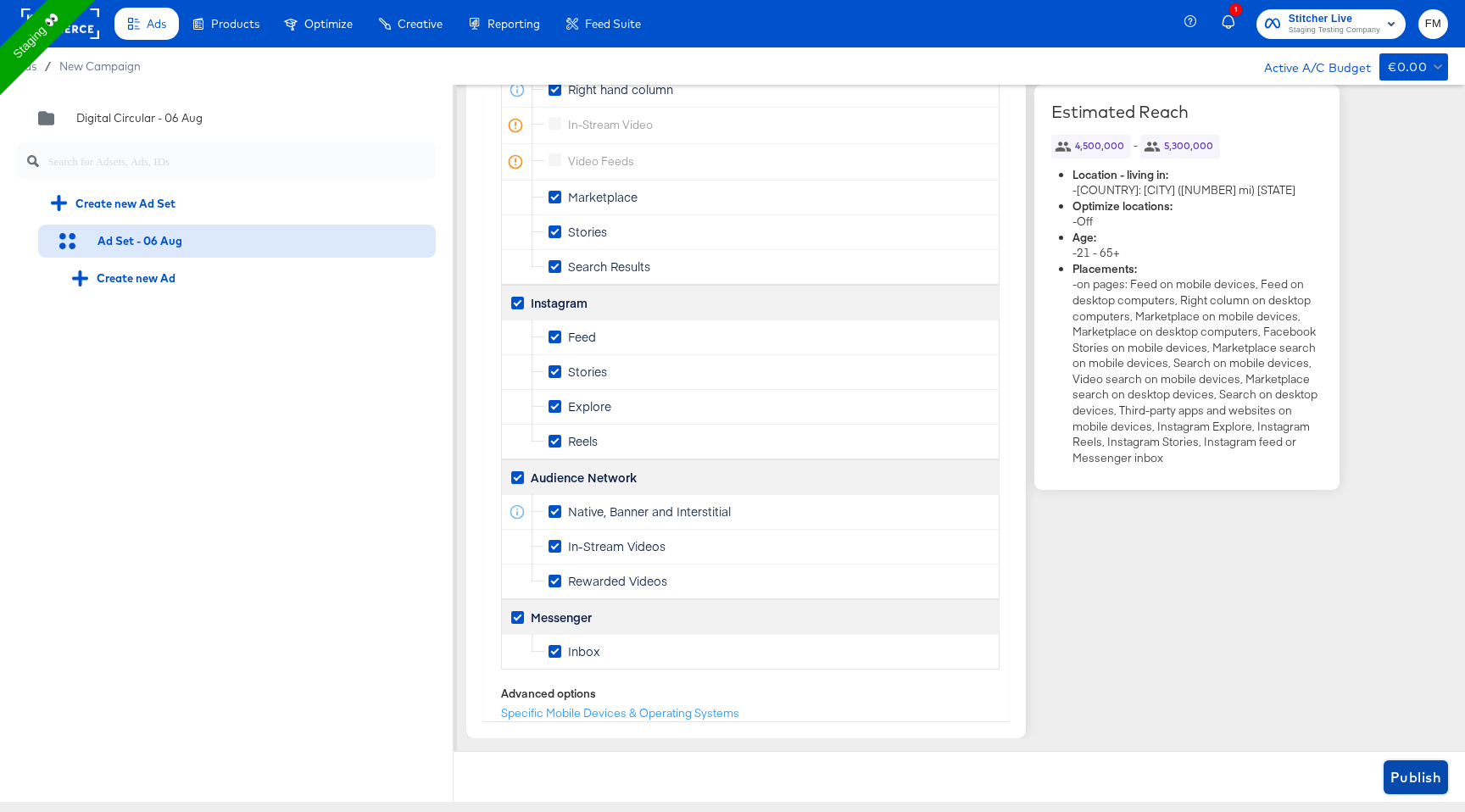 click on "Publish" at bounding box center [1416, 777] 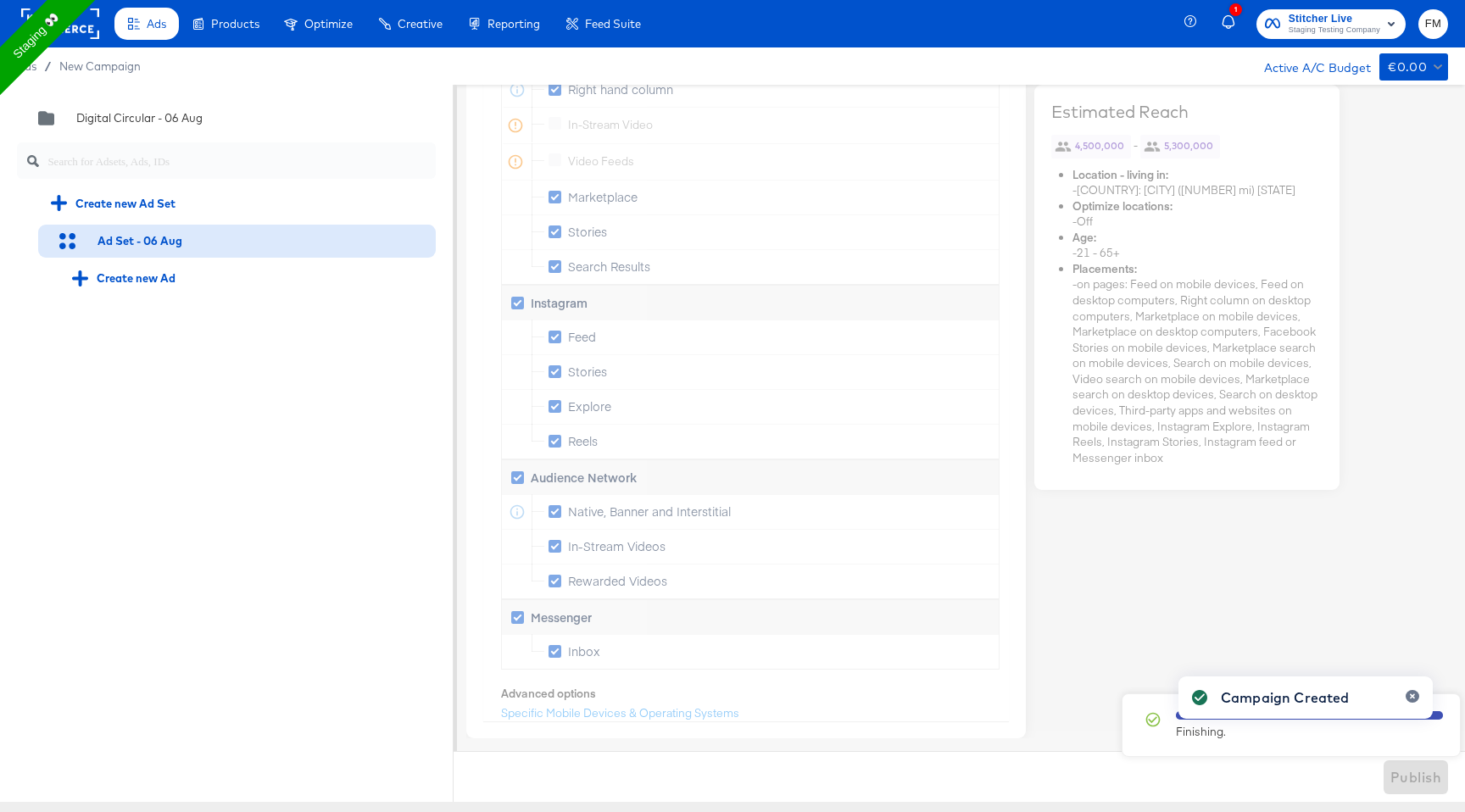 type 